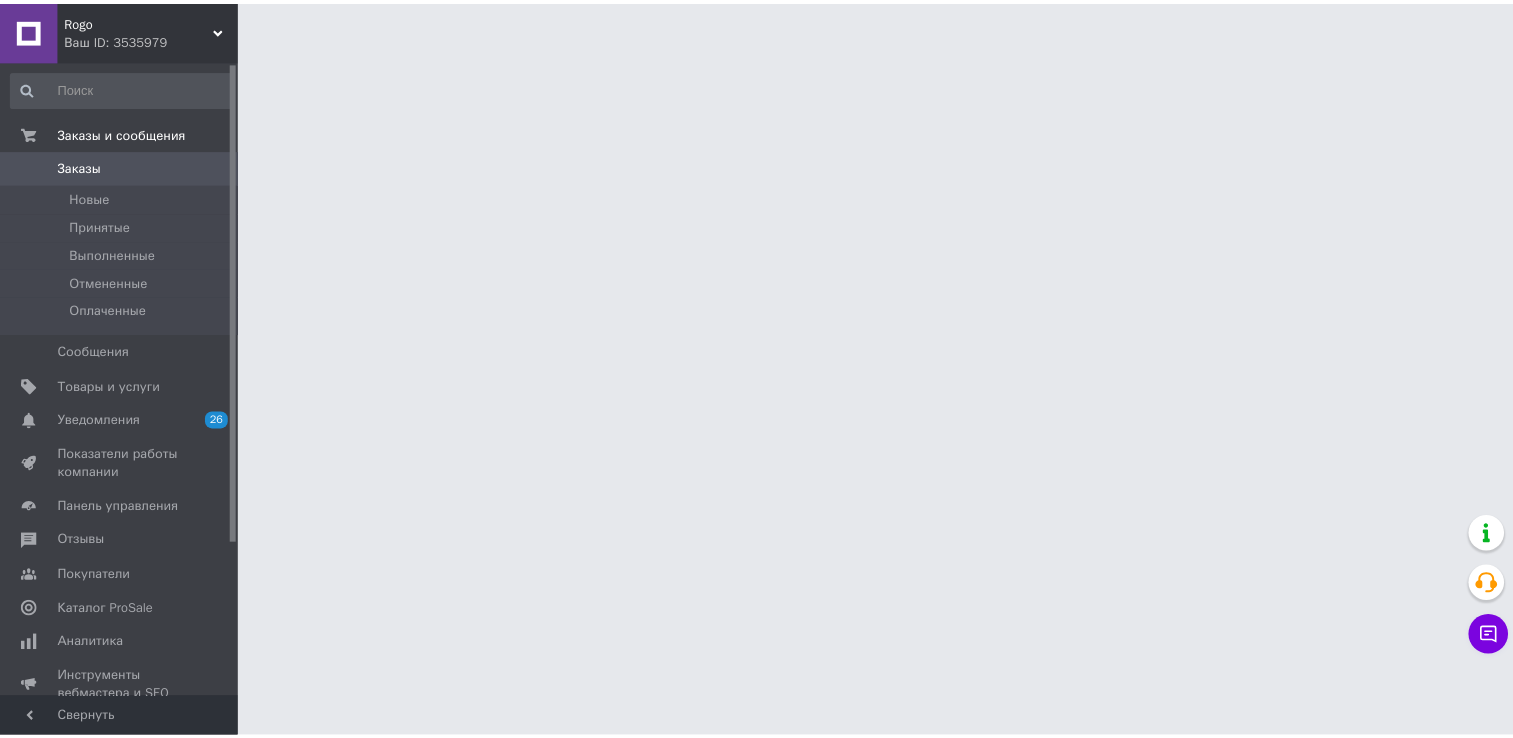 scroll, scrollTop: 0, scrollLeft: 0, axis: both 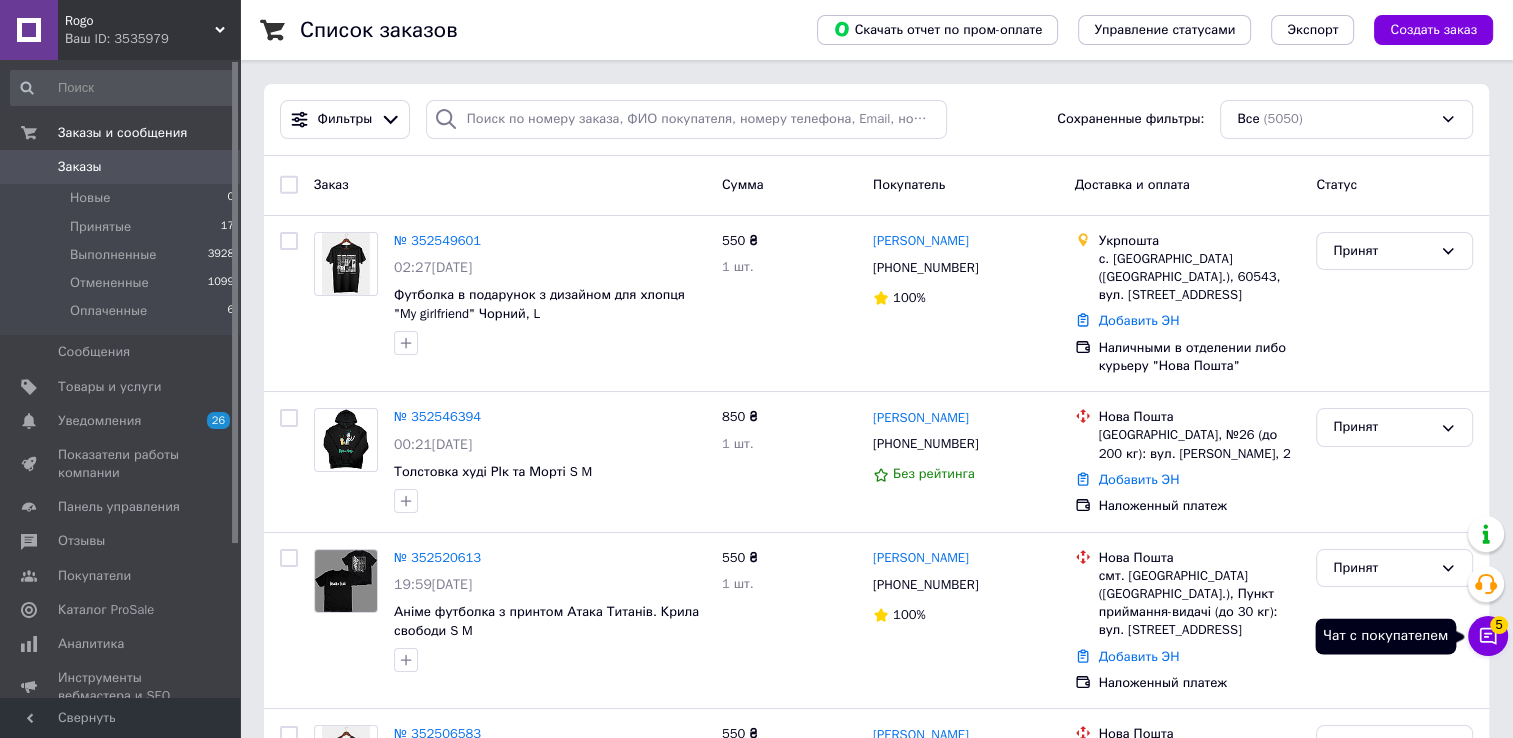 click 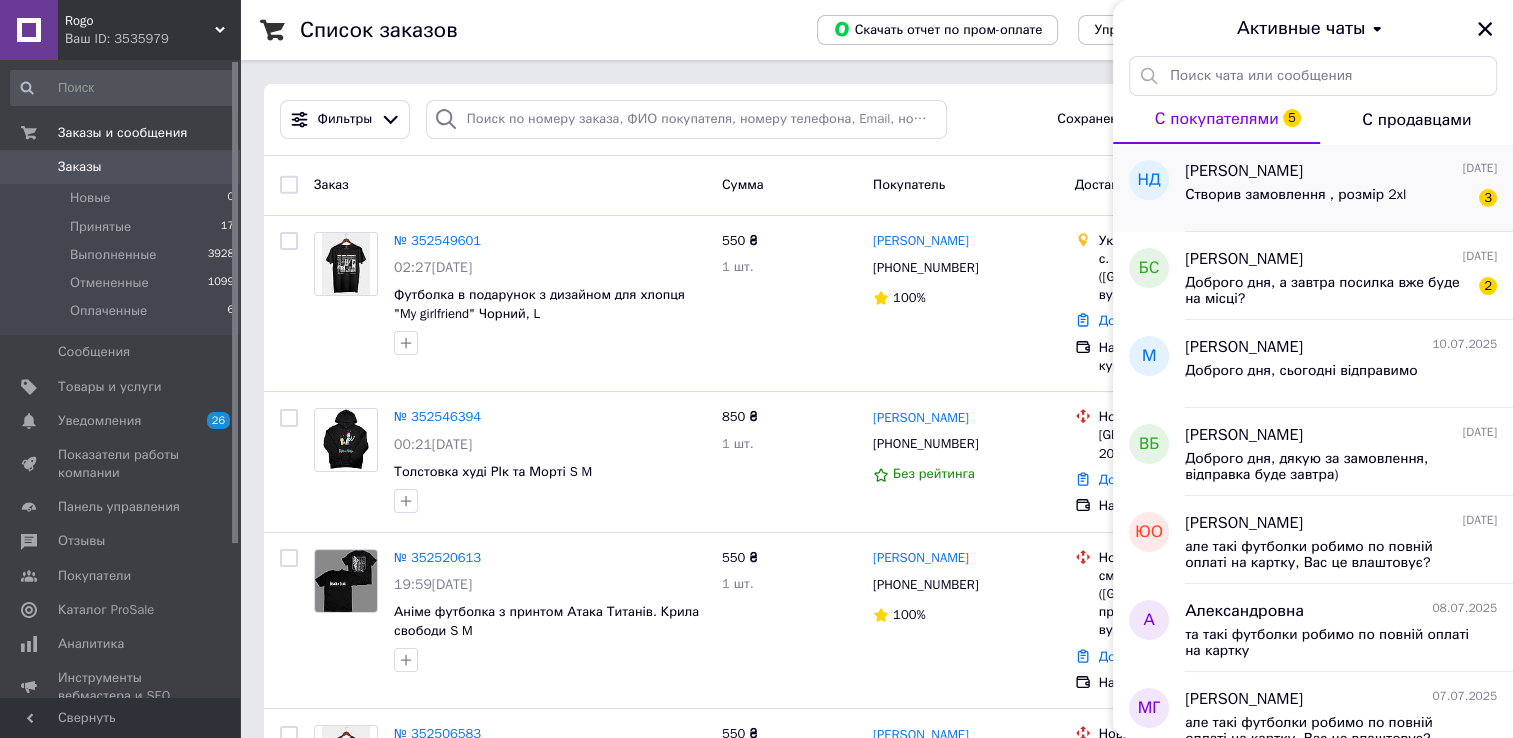 click on "Створив замовлення , розмір 2xl" at bounding box center (1295, 201) 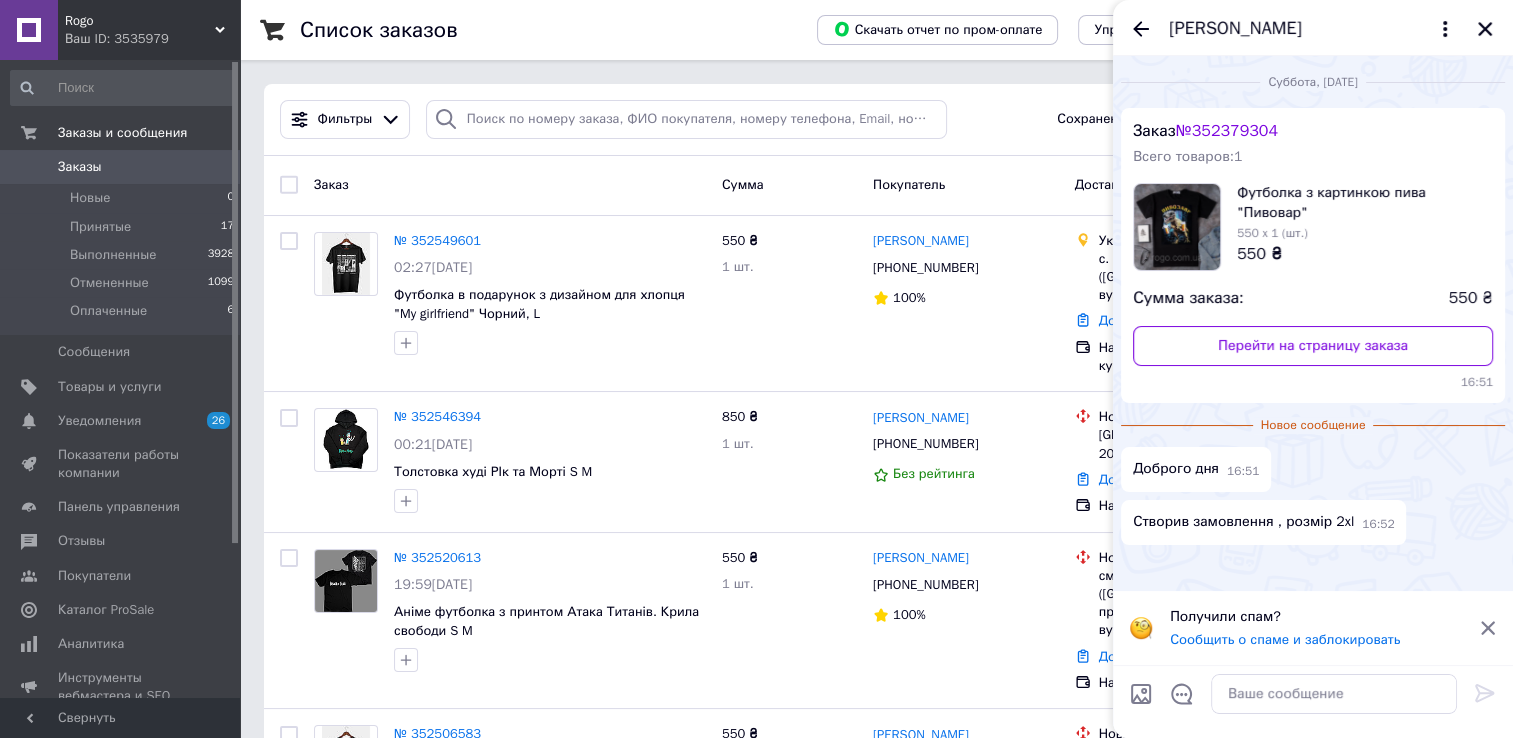 click on "[PERSON_NAME]" at bounding box center [1235, 29] 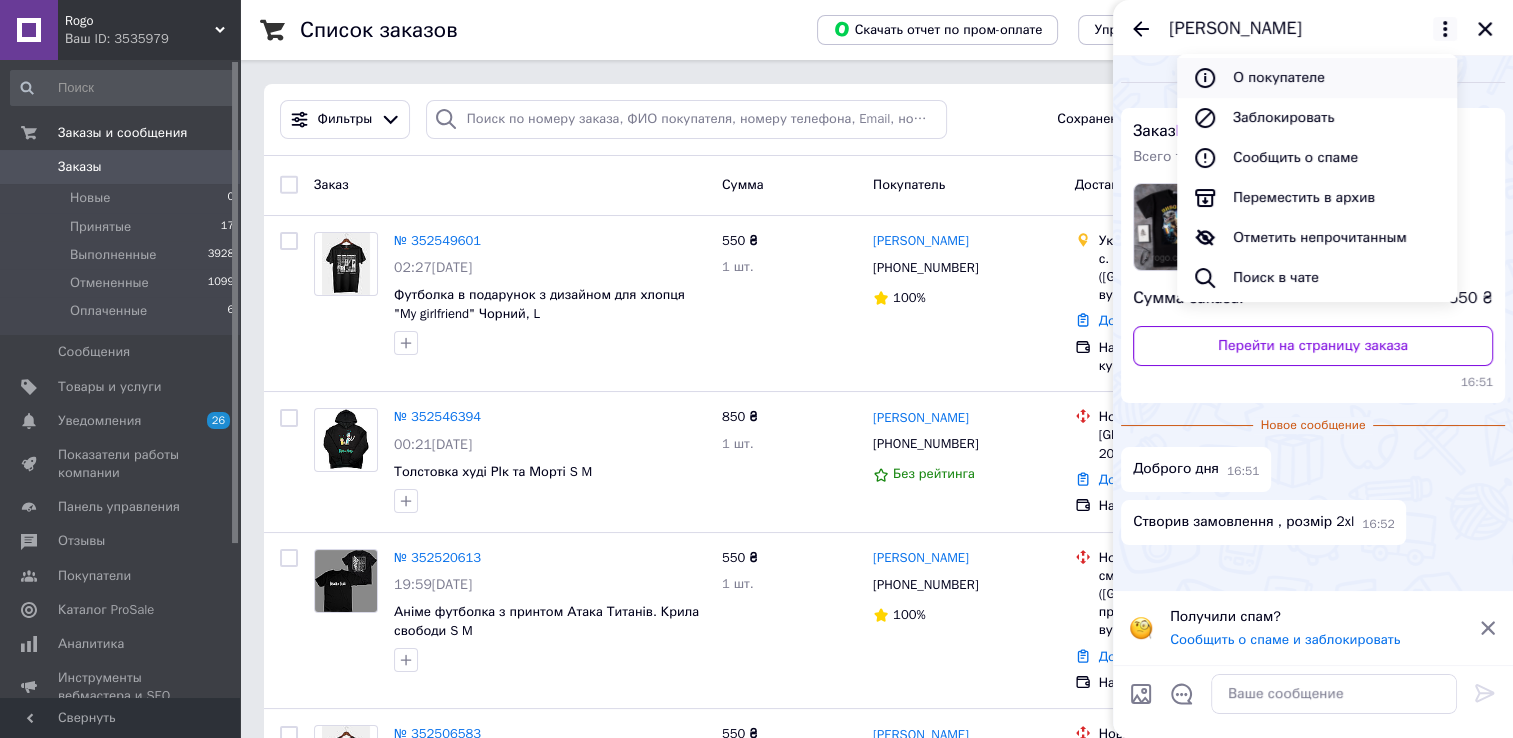 click on "О покупателе" at bounding box center (1317, 78) 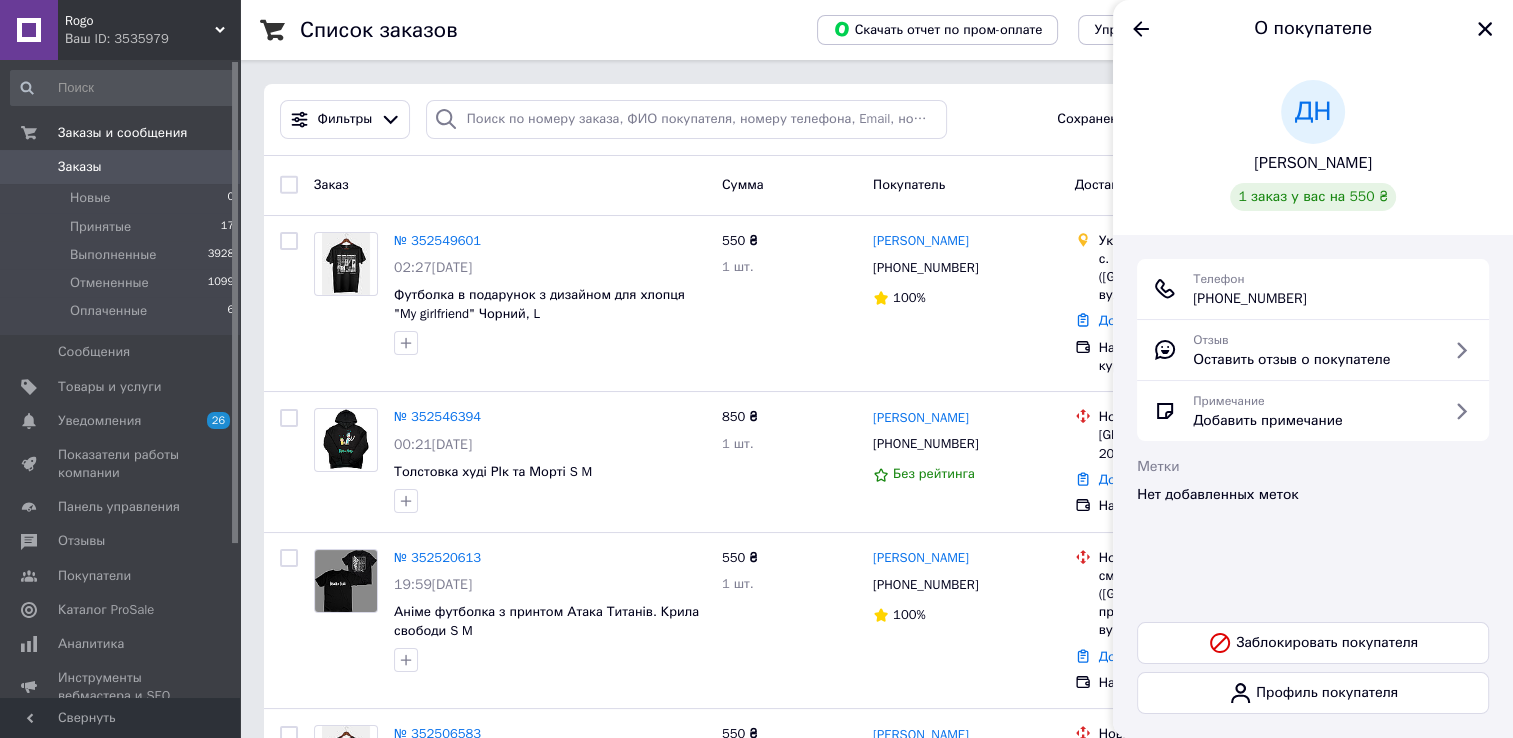 drag, startPoint x: 1338, startPoint y: 311, endPoint x: 1177, endPoint y: 311, distance: 161 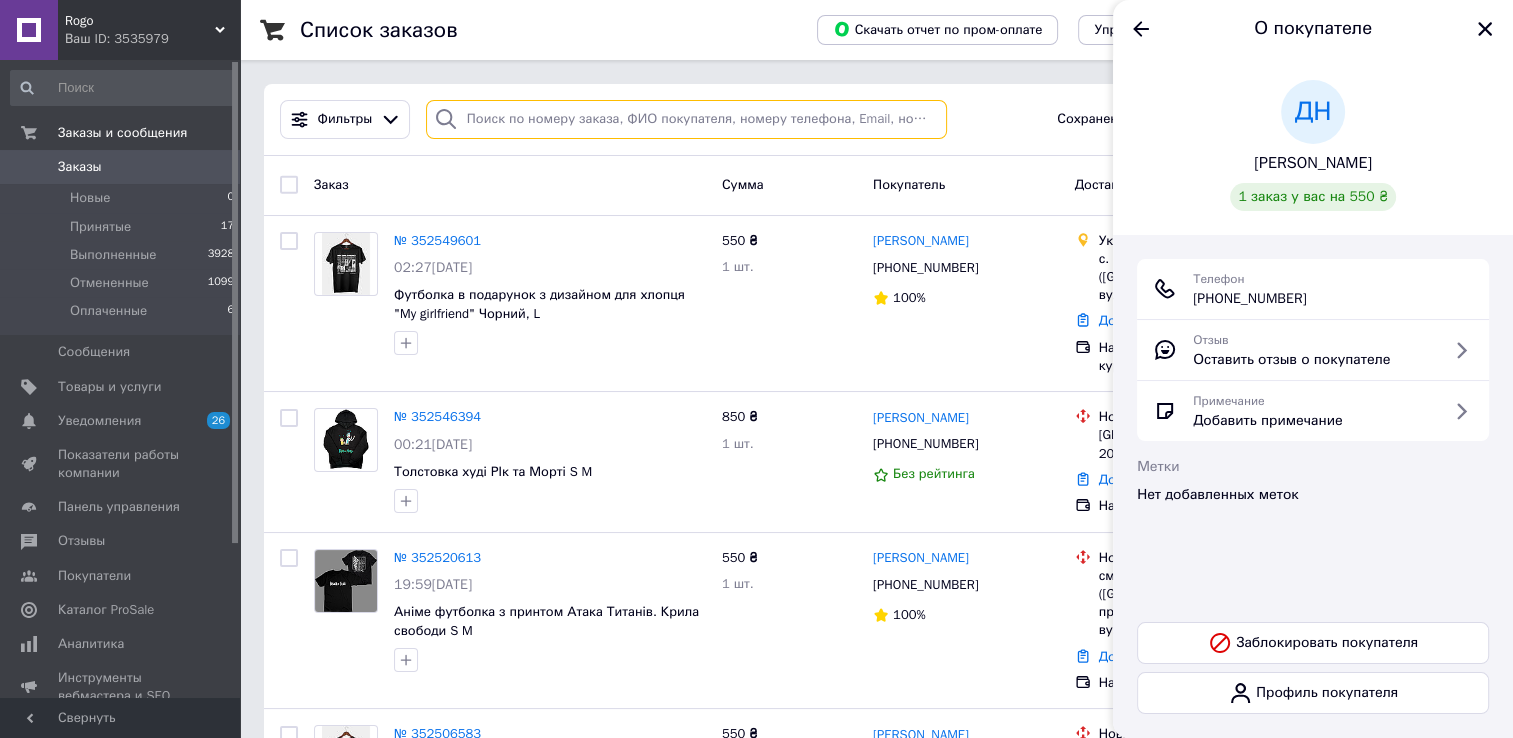 click at bounding box center [686, 119] 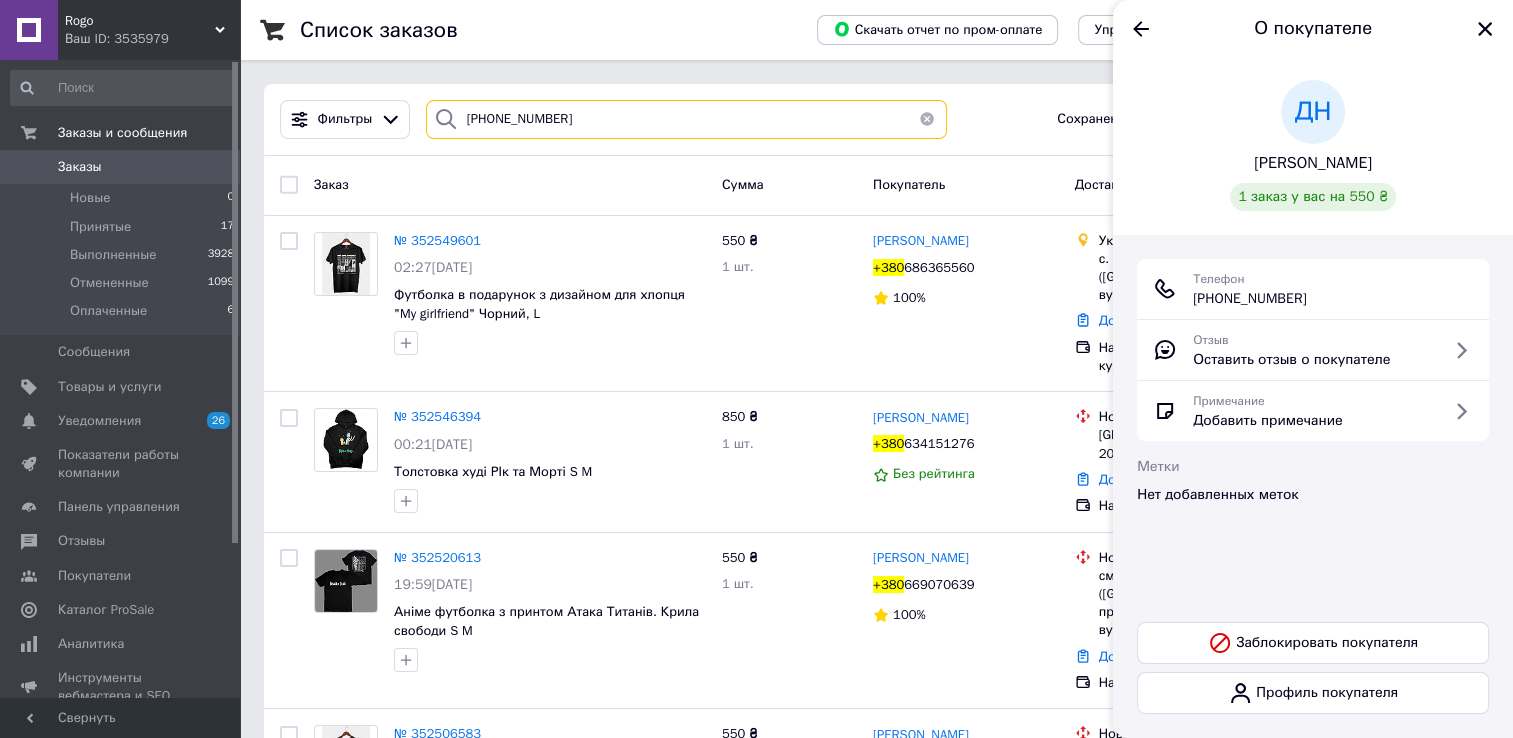 type on "[PHONE_NUMBER]" 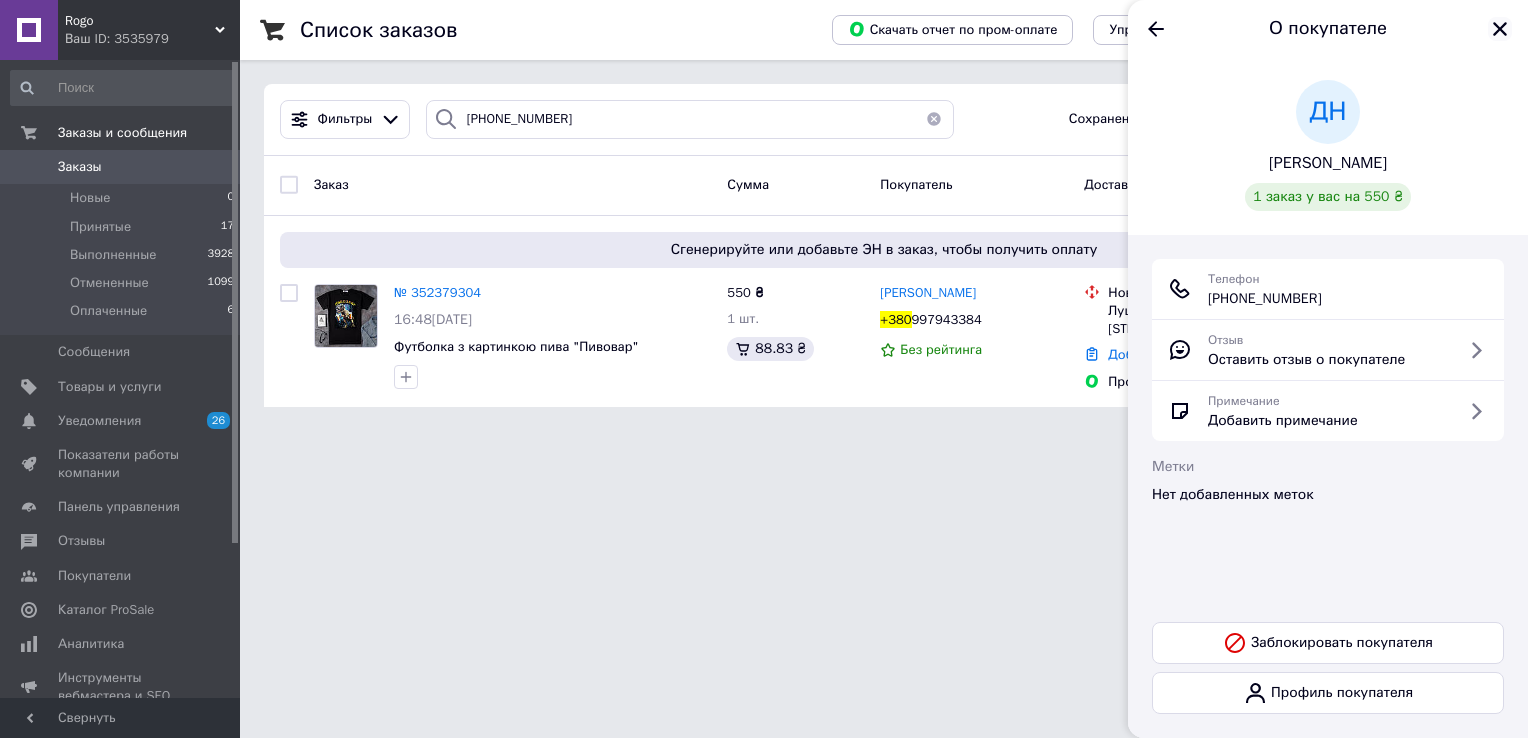 click 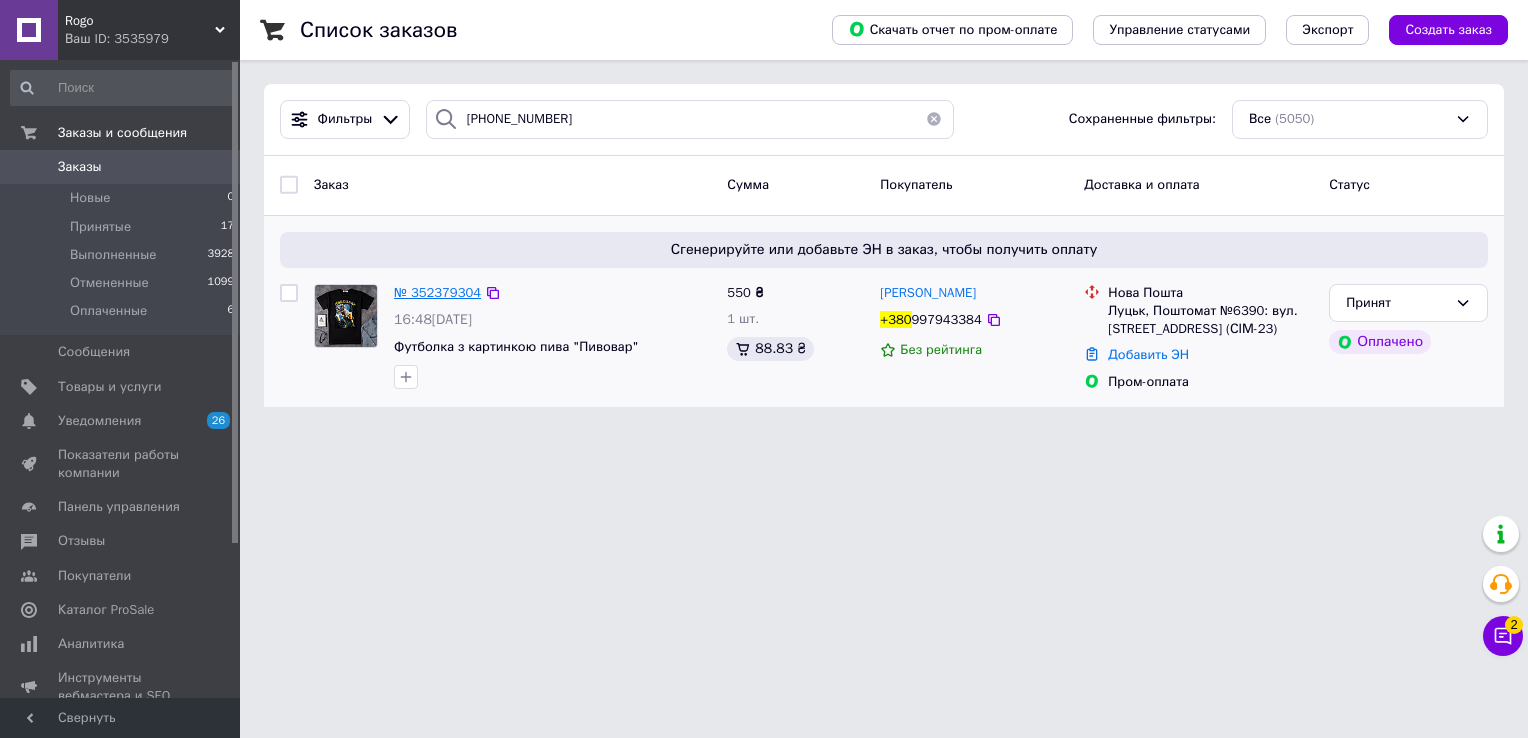 click on "№ 352379304" at bounding box center [437, 292] 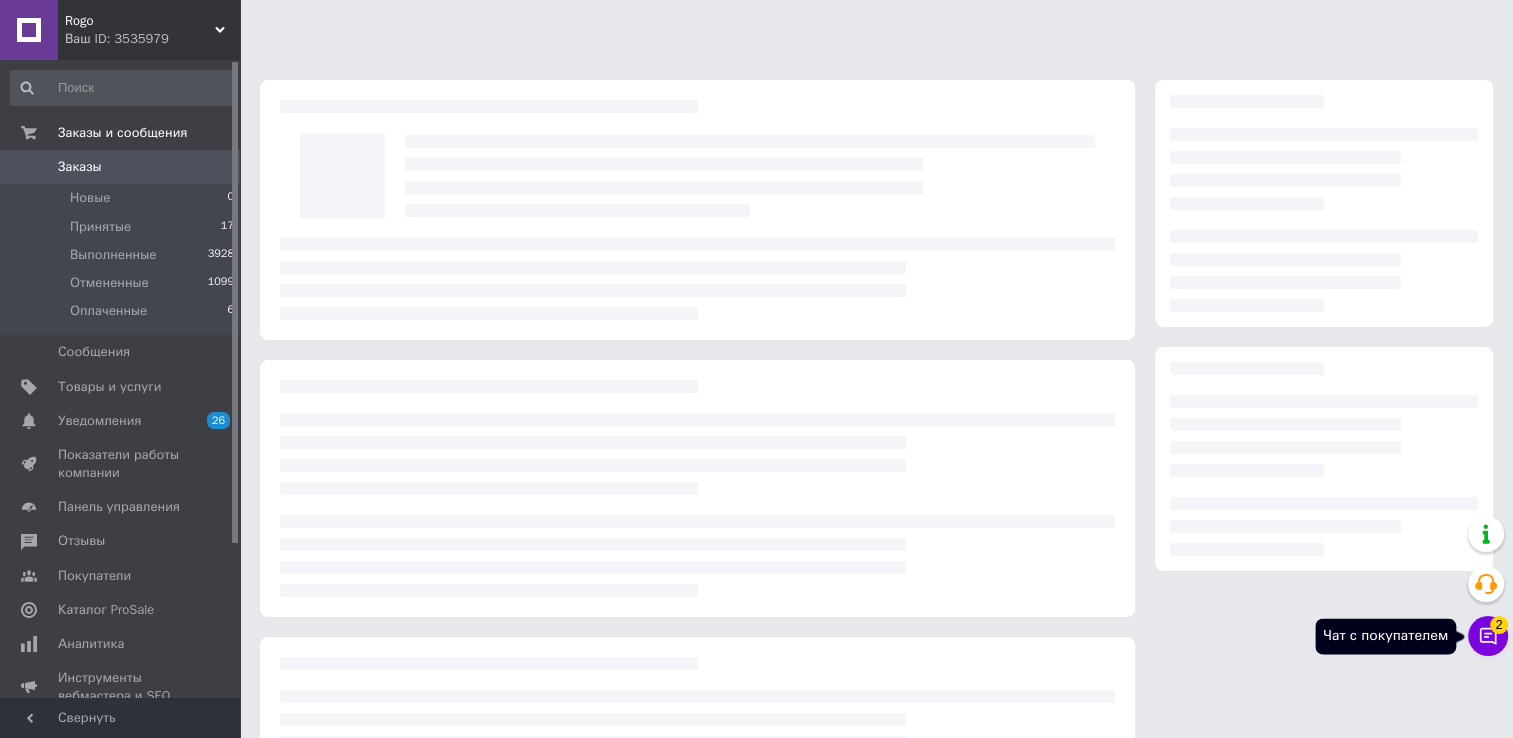 click 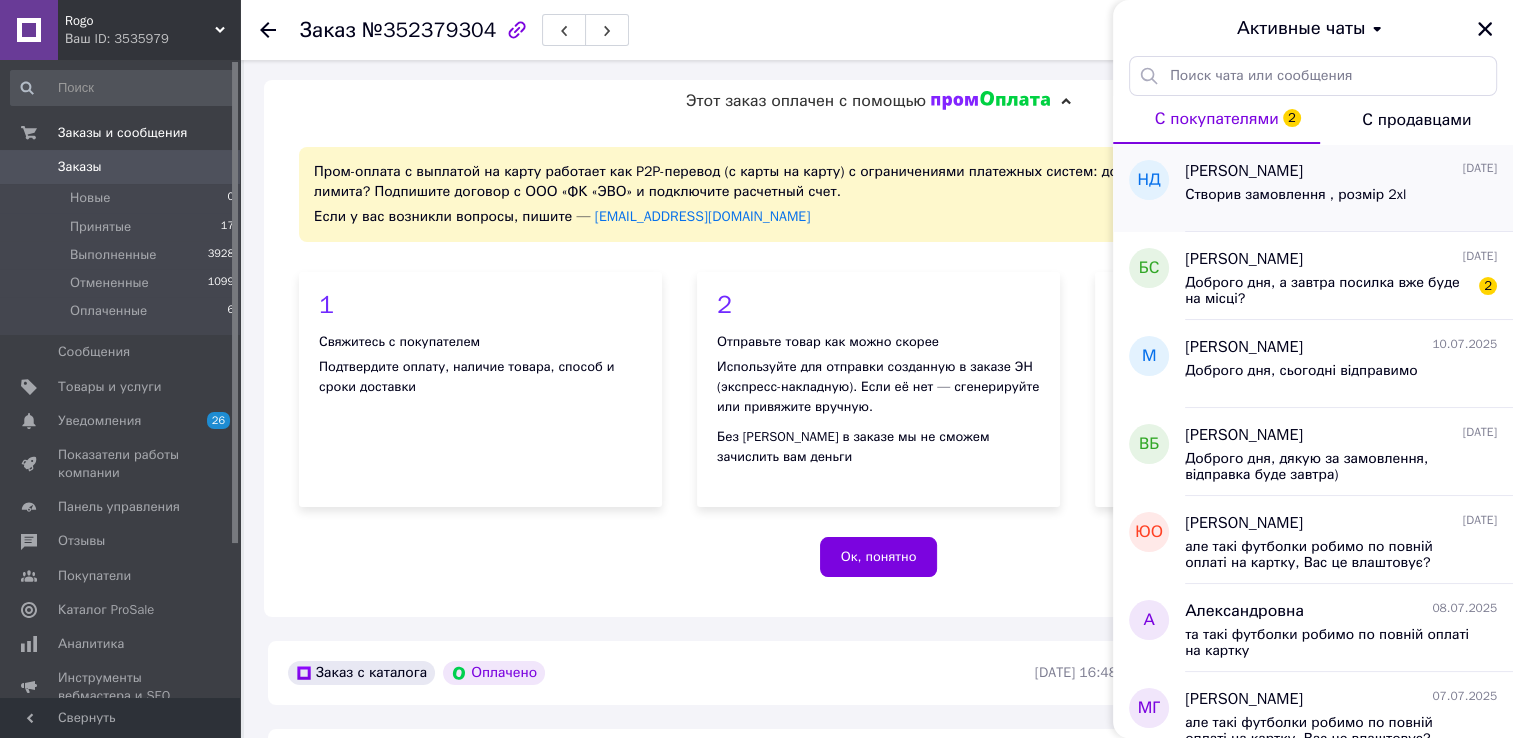 click on "Створив замовлення , розмір 2xl" at bounding box center (1295, 201) 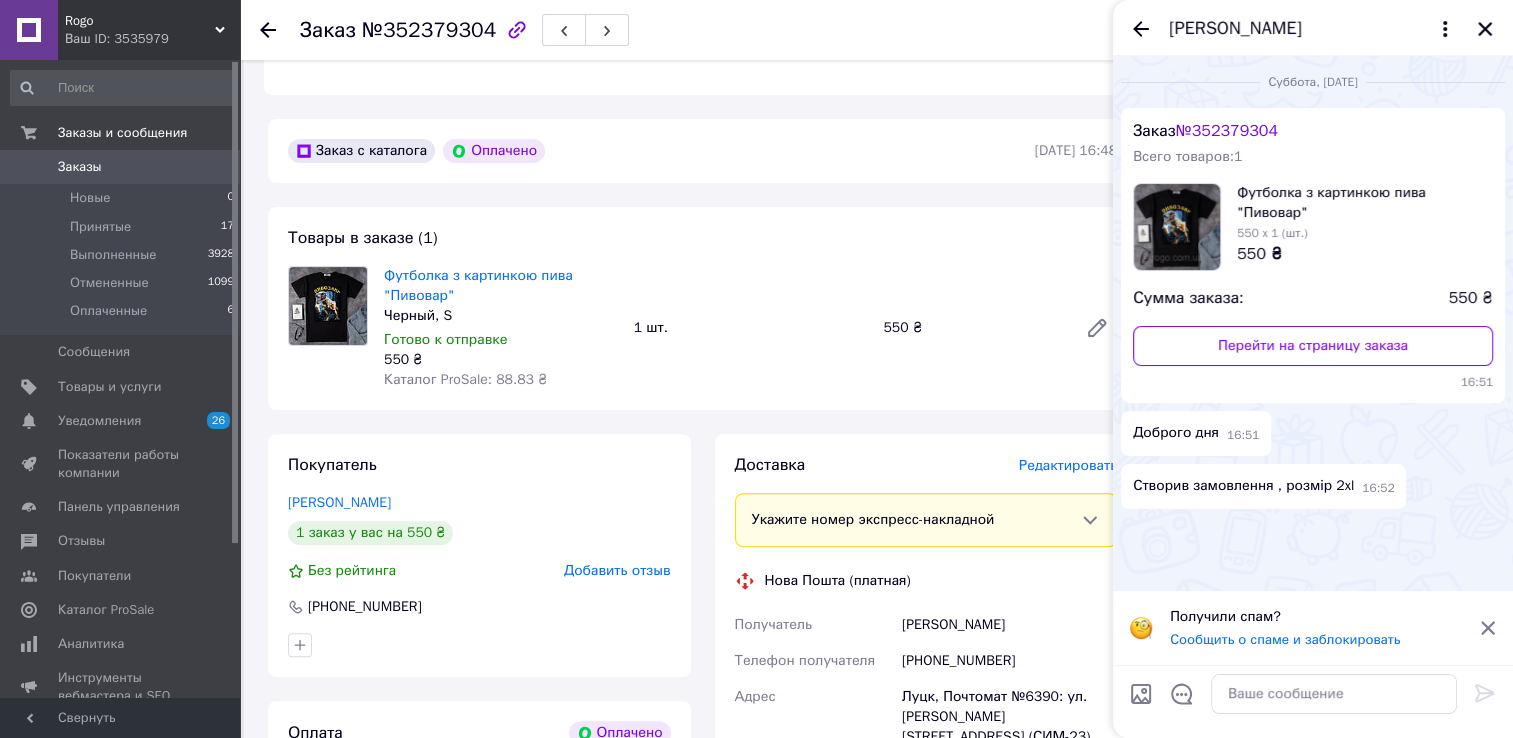scroll, scrollTop: 400, scrollLeft: 0, axis: vertical 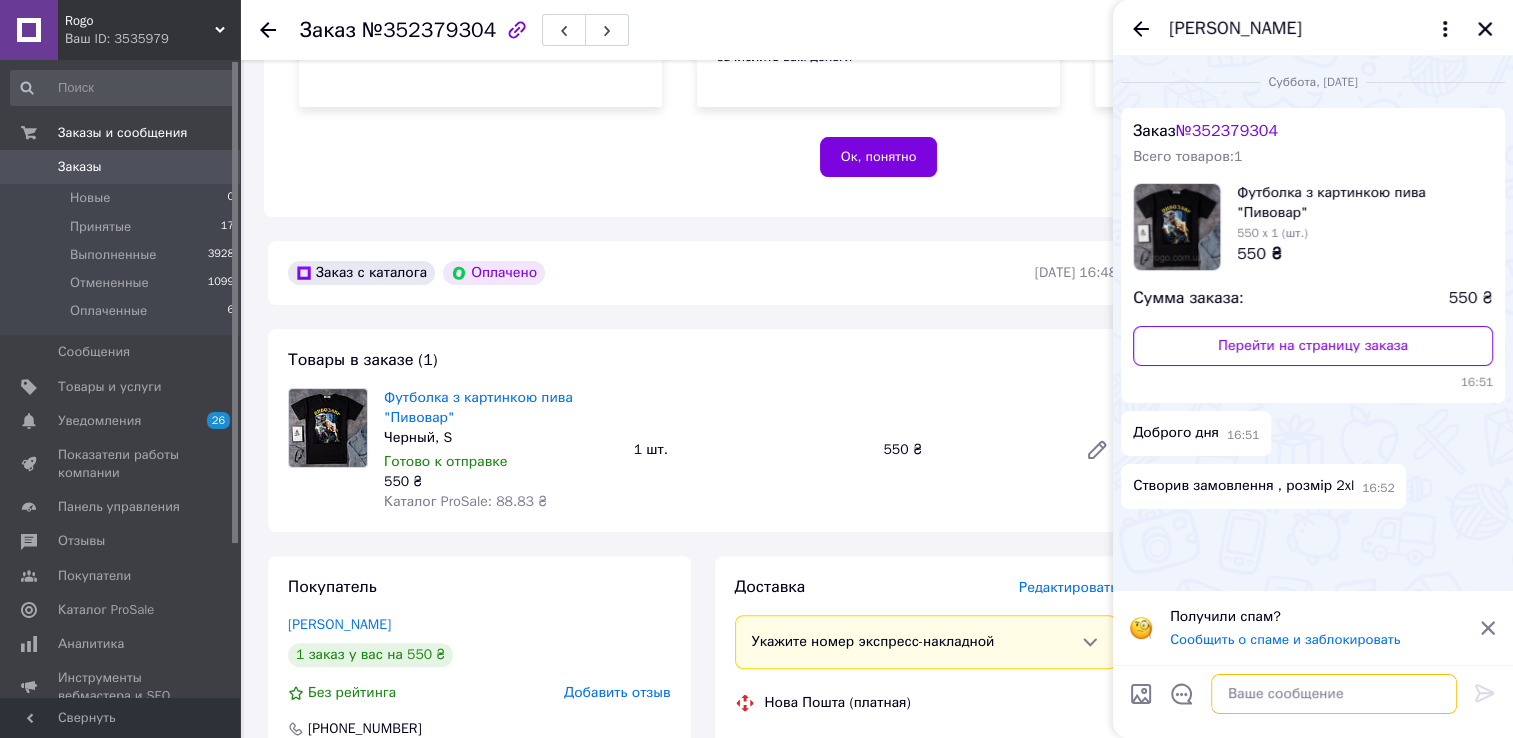 click at bounding box center [1334, 694] 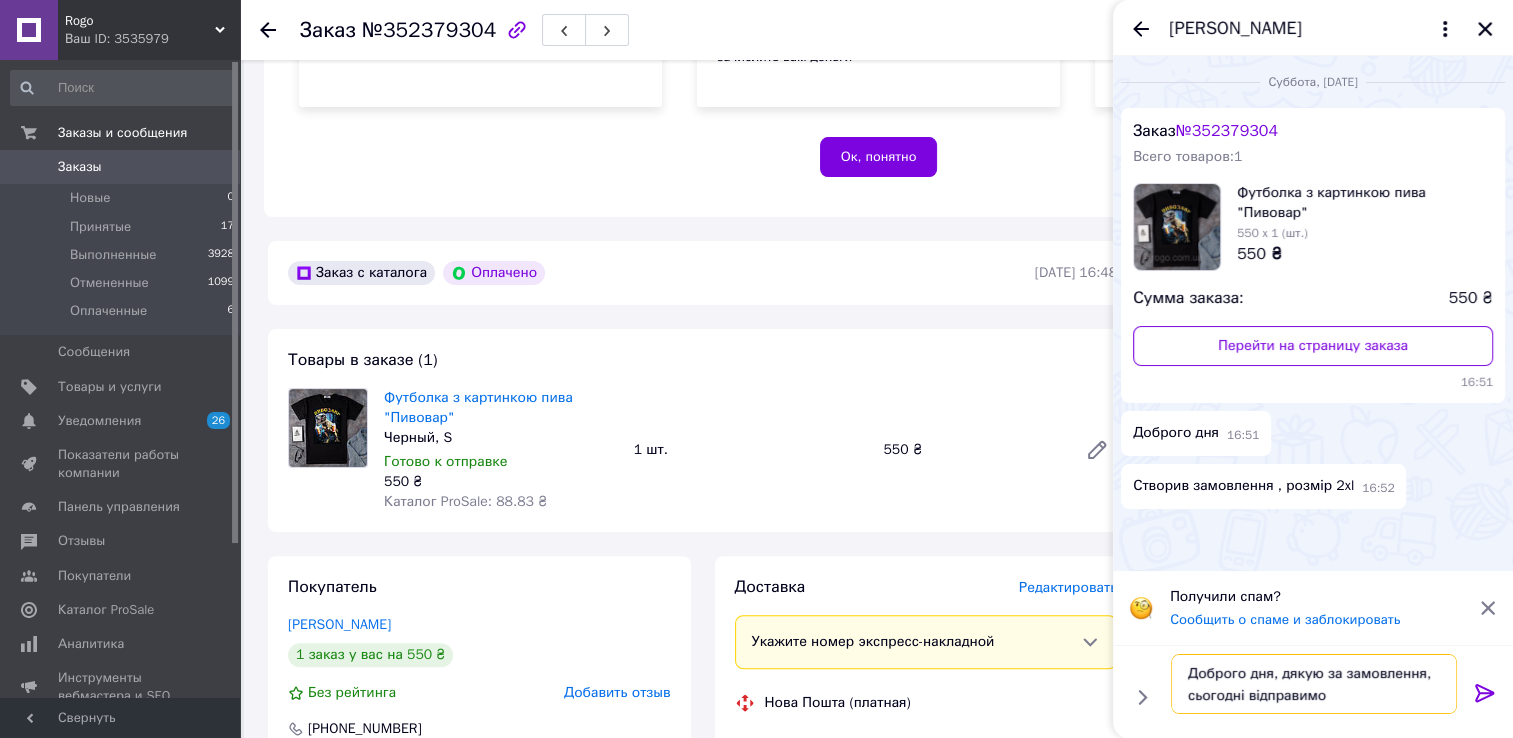 type on "Доброго дня, дякую за замовлення, сьогодні відправимо" 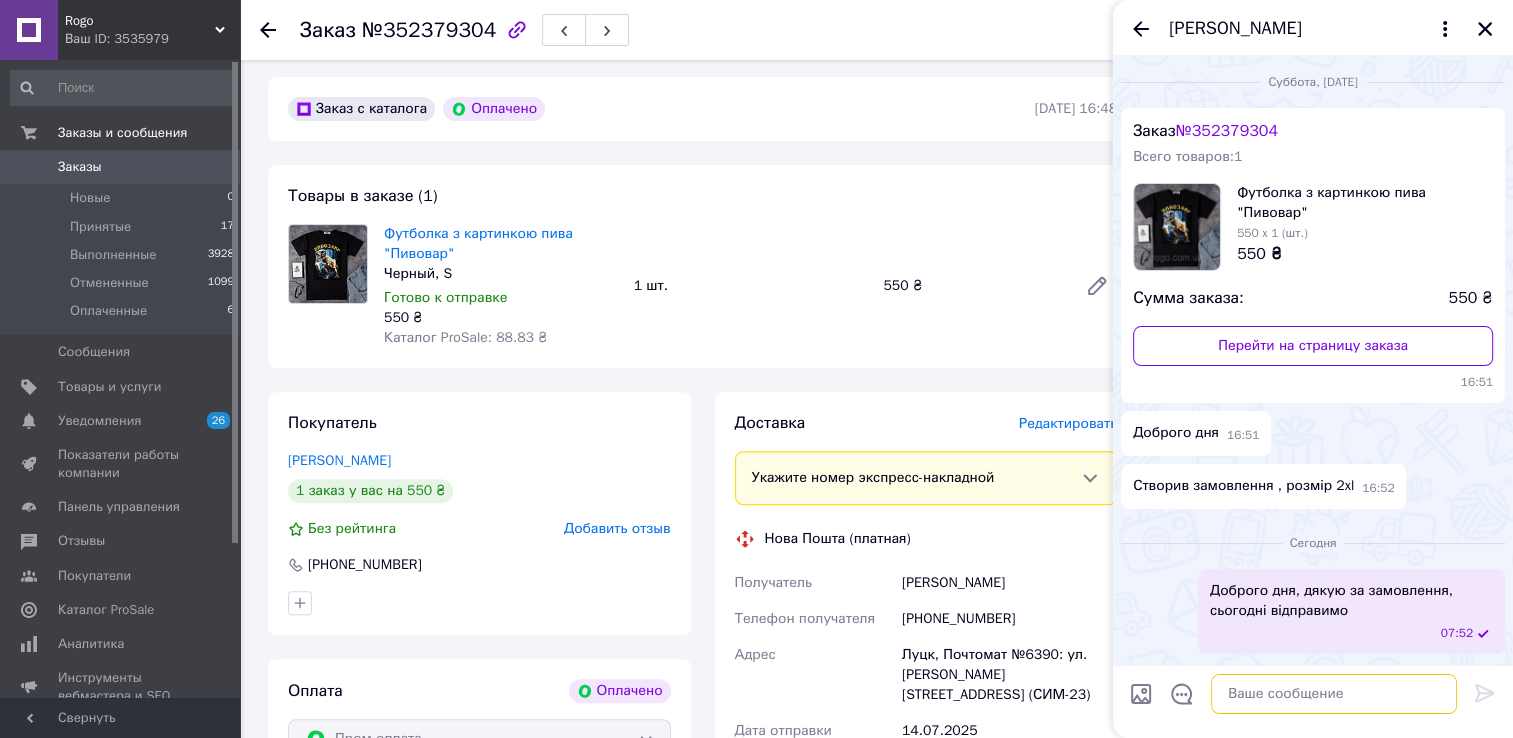 scroll, scrollTop: 600, scrollLeft: 0, axis: vertical 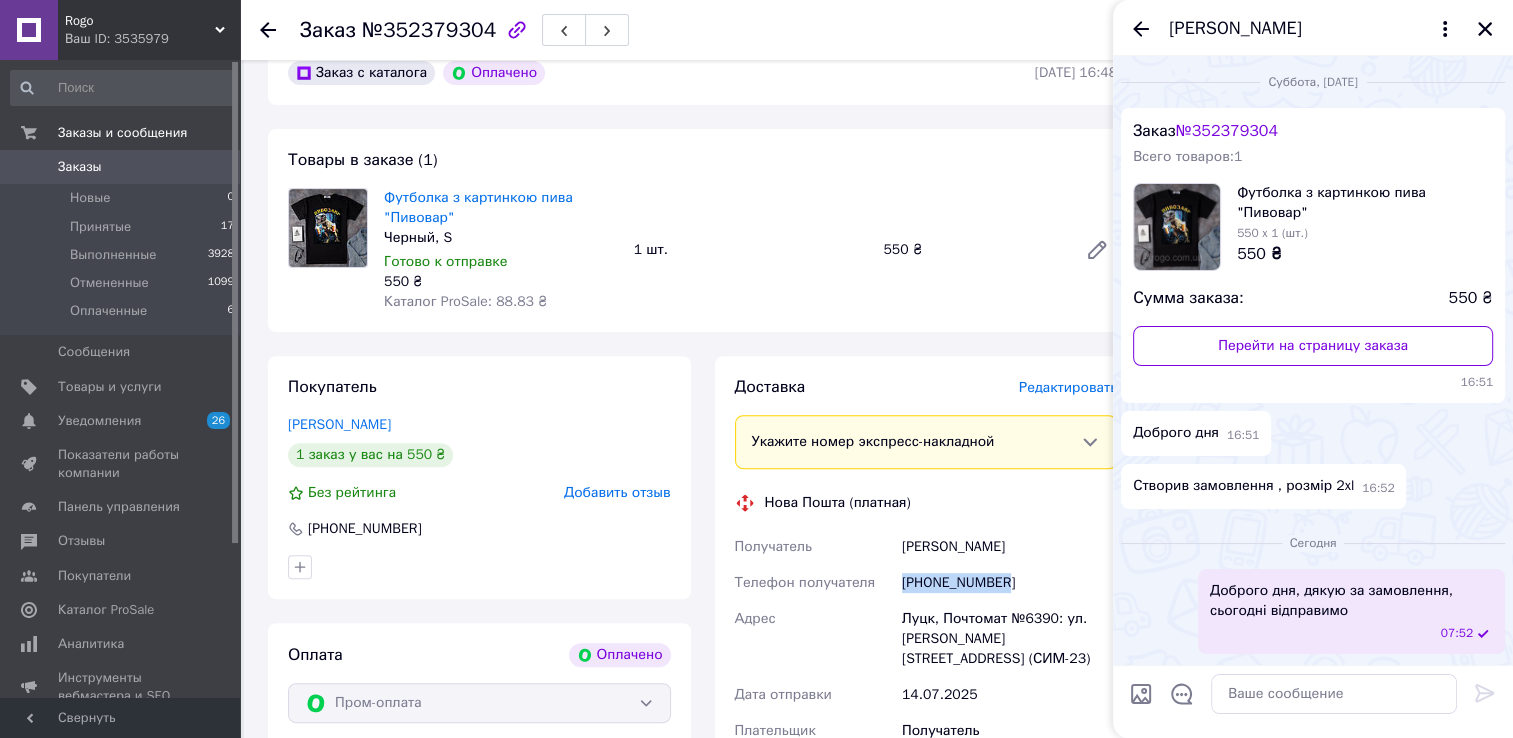 drag, startPoint x: 947, startPoint y: 591, endPoint x: 899, endPoint y: 586, distance: 48.259712 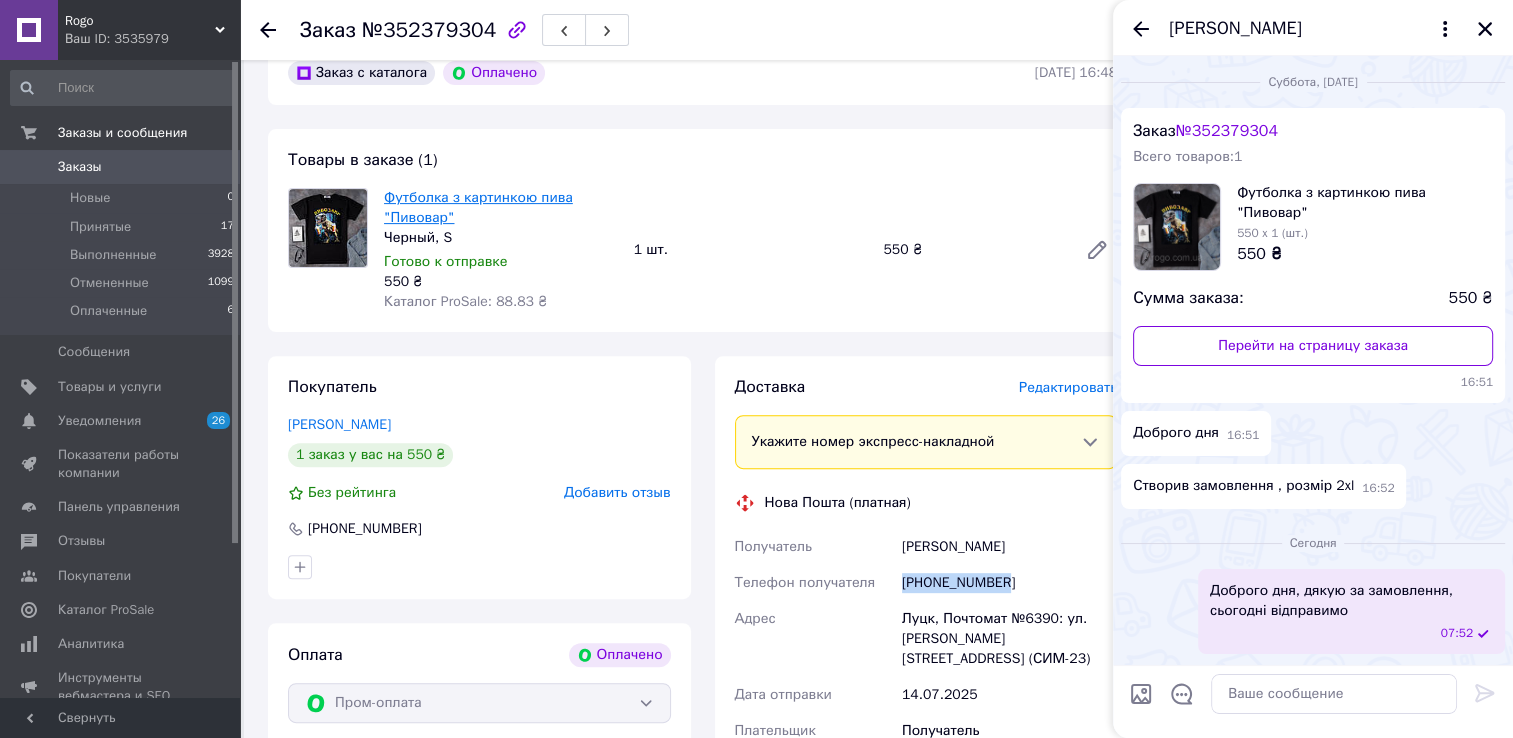 click on "Футболка з картинкою пива "Пивовар"" at bounding box center (478, 207) 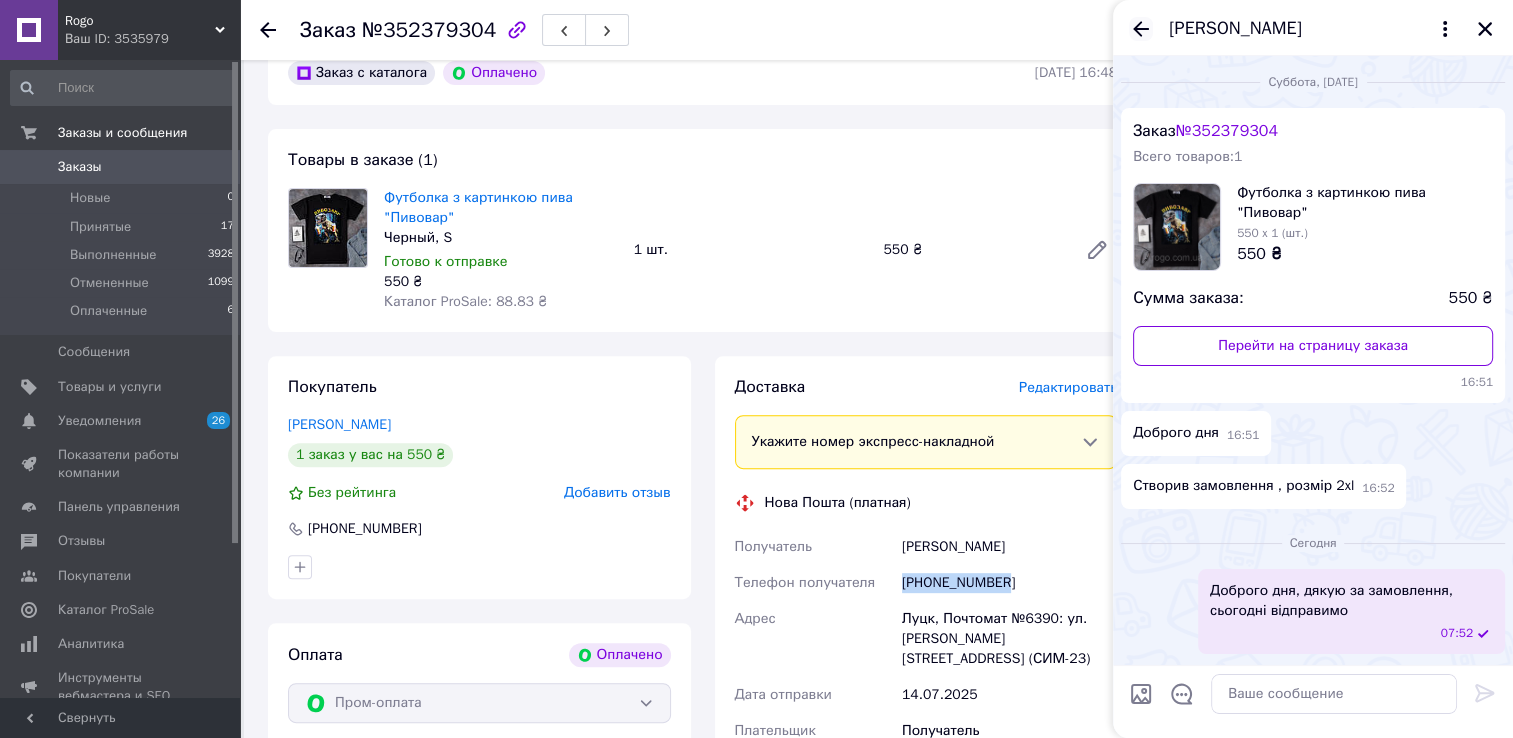 click 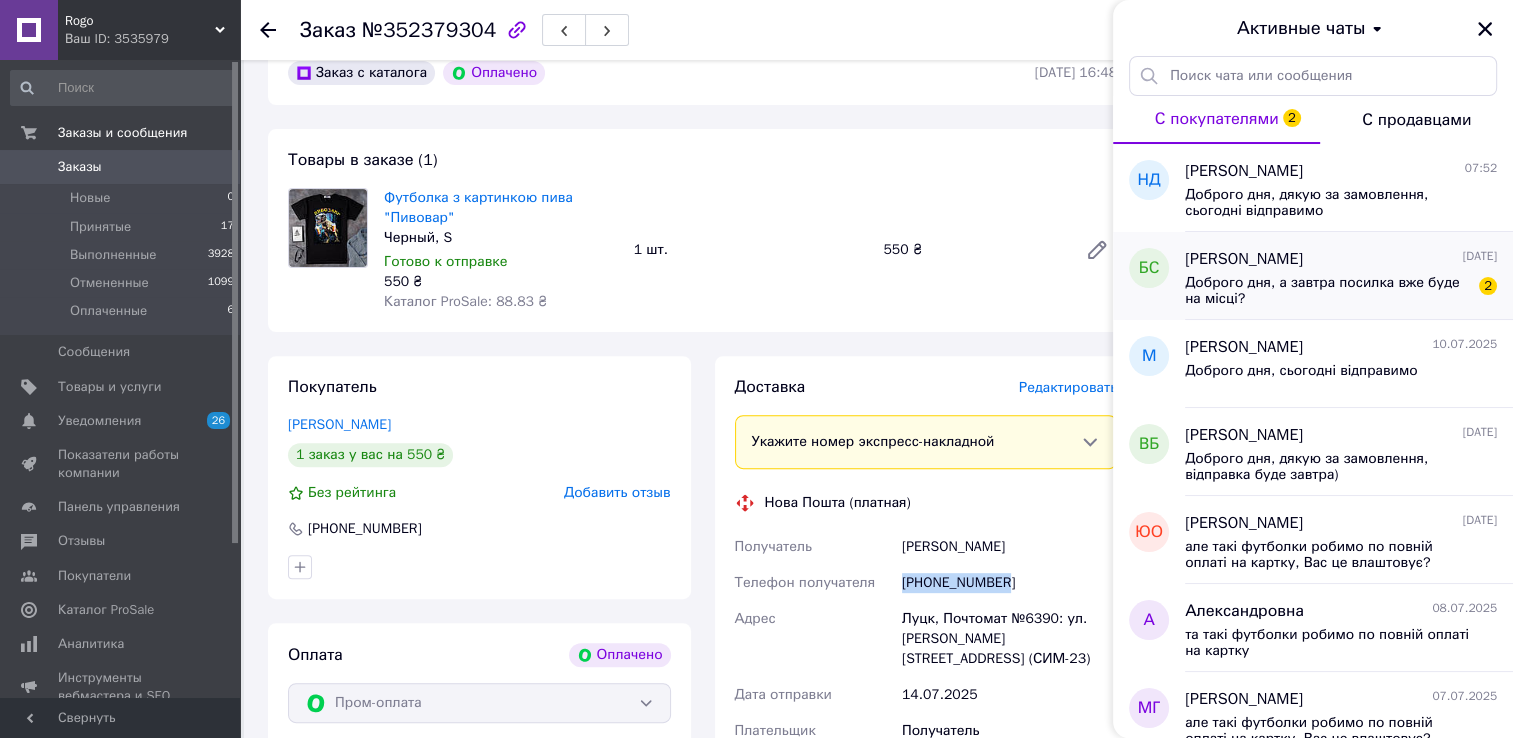 click on "Доброго дня, а завтра посилка вже буде на місці?" at bounding box center (1327, 291) 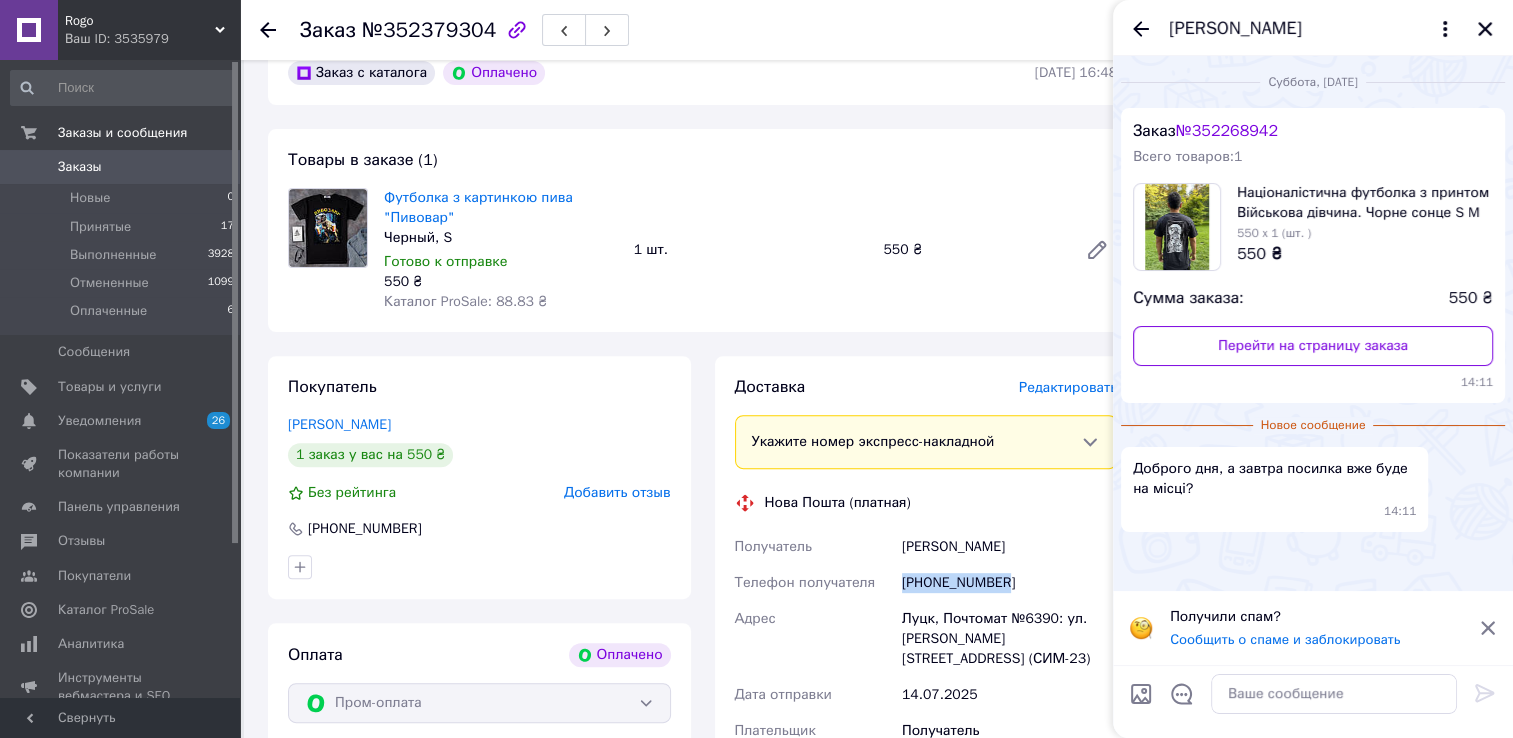 click on "[PERSON_NAME]" at bounding box center [1235, 29] 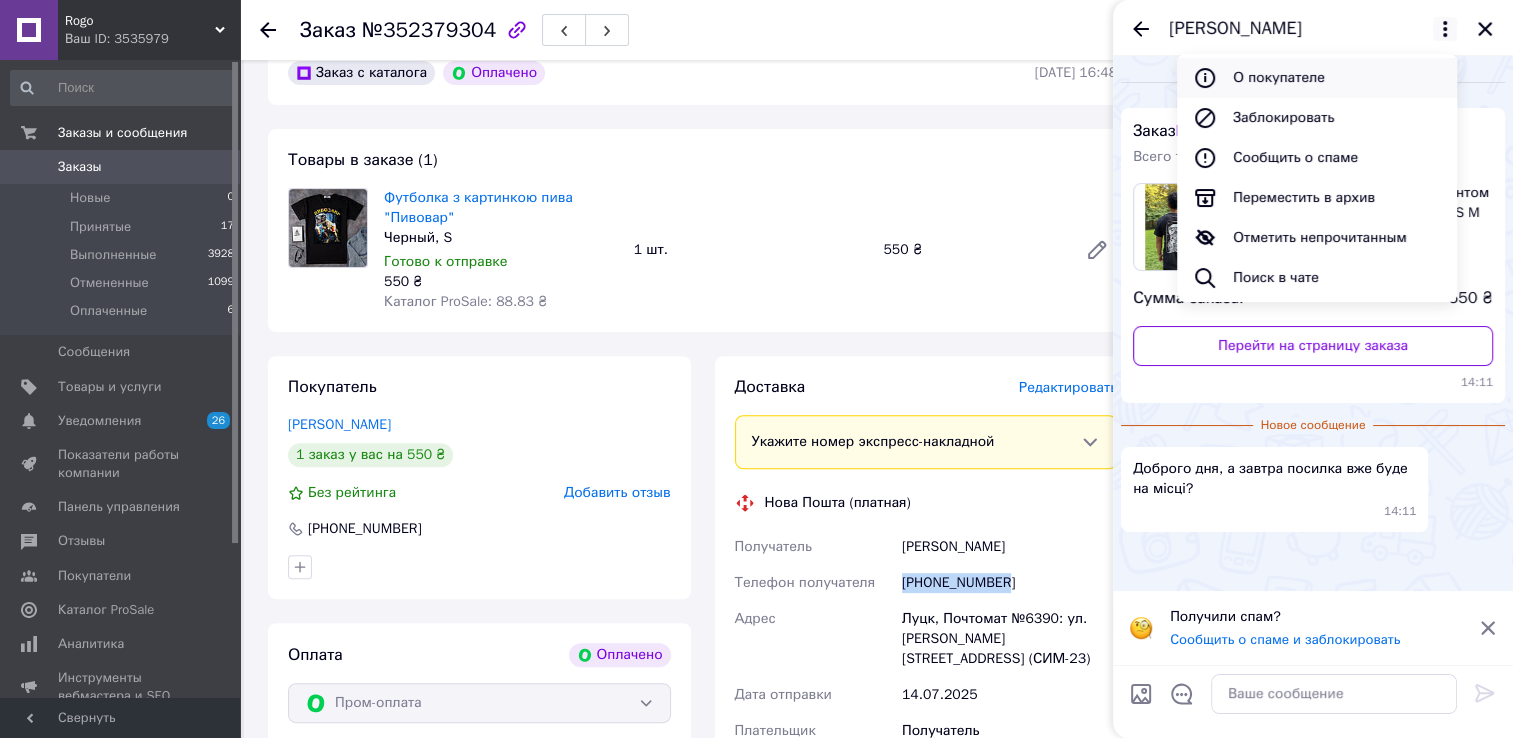 click on "О покупателе" at bounding box center (1317, 78) 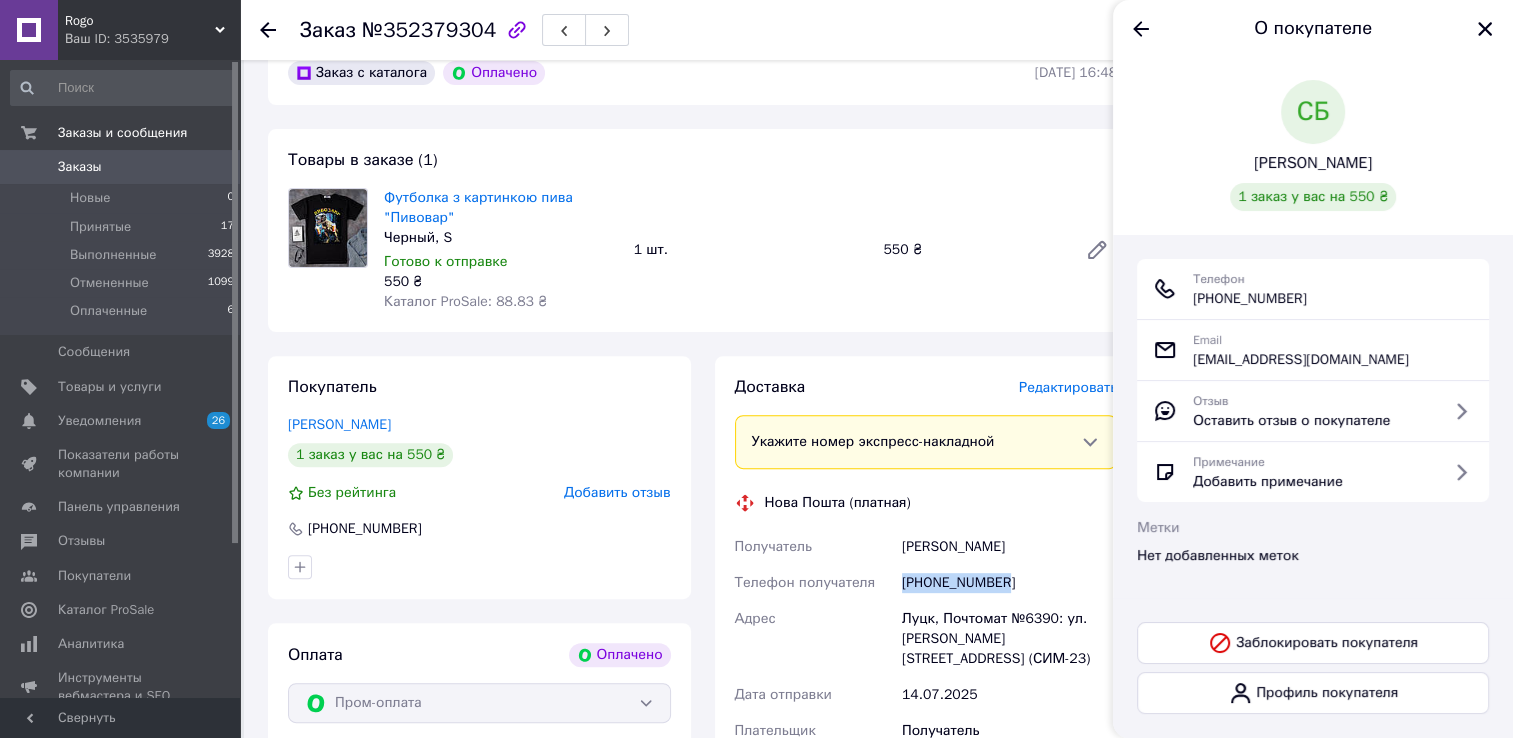 drag, startPoint x: 1241, startPoint y: 293, endPoint x: 1188, endPoint y: 311, distance: 55.97321 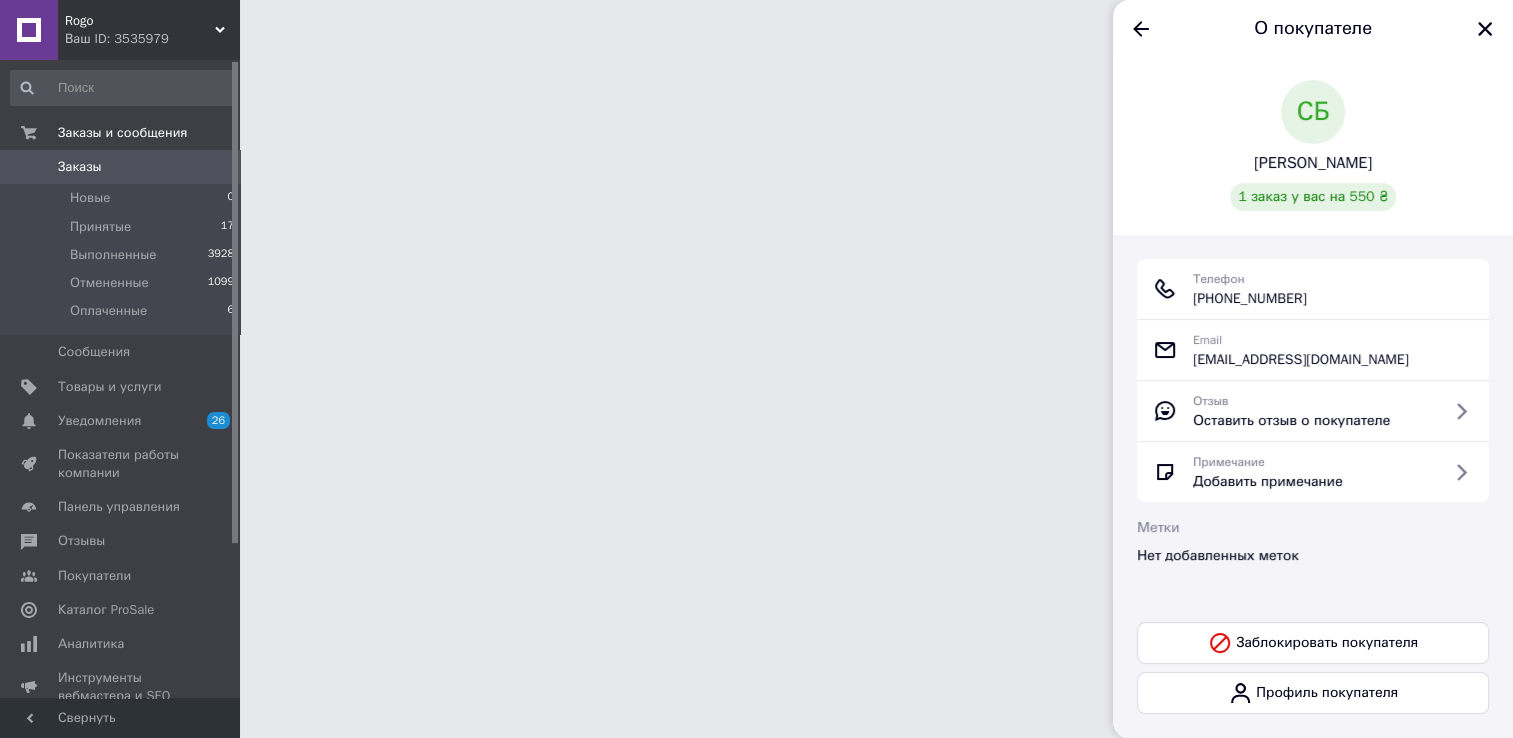 scroll, scrollTop: 0, scrollLeft: 0, axis: both 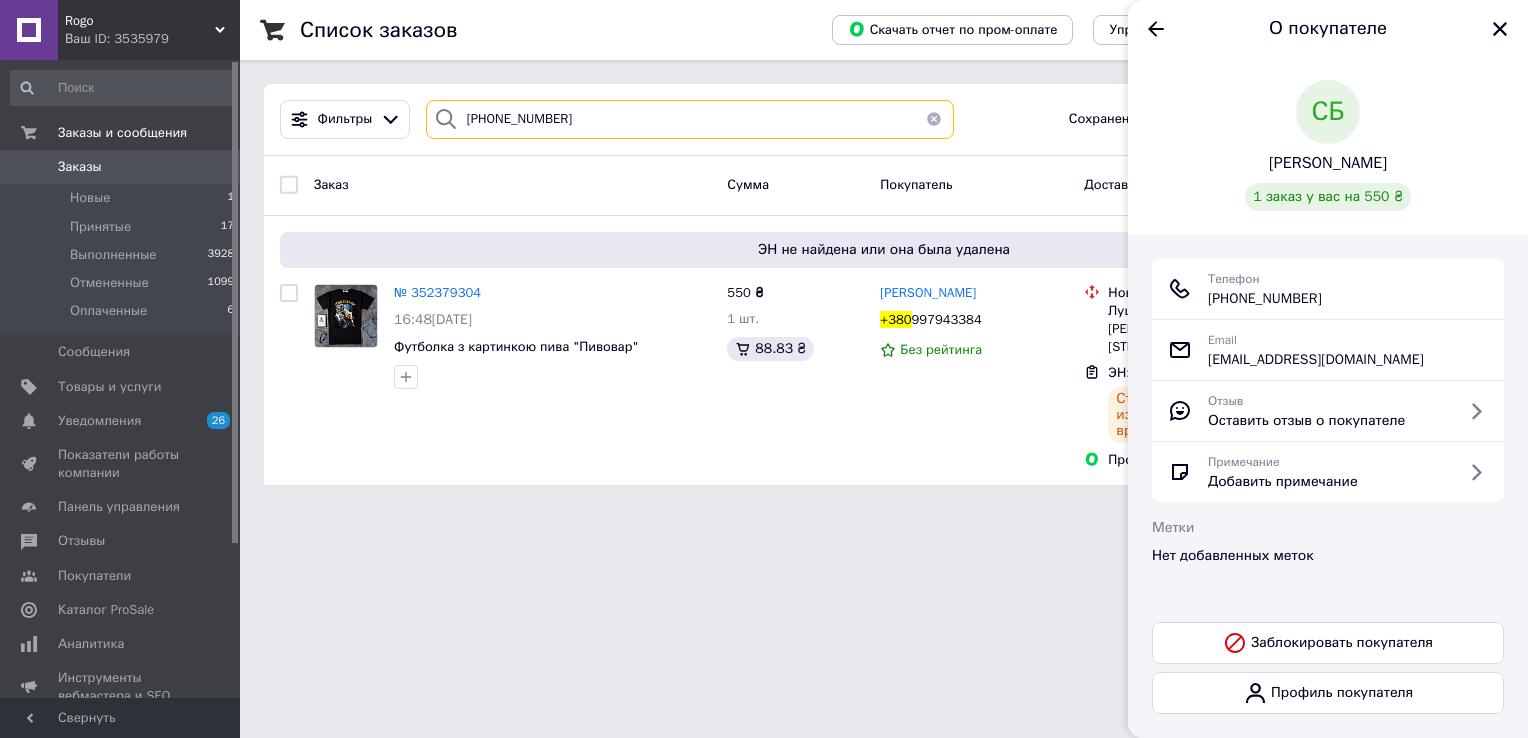 drag, startPoint x: 603, startPoint y: 124, endPoint x: 453, endPoint y: 112, distance: 150.47923 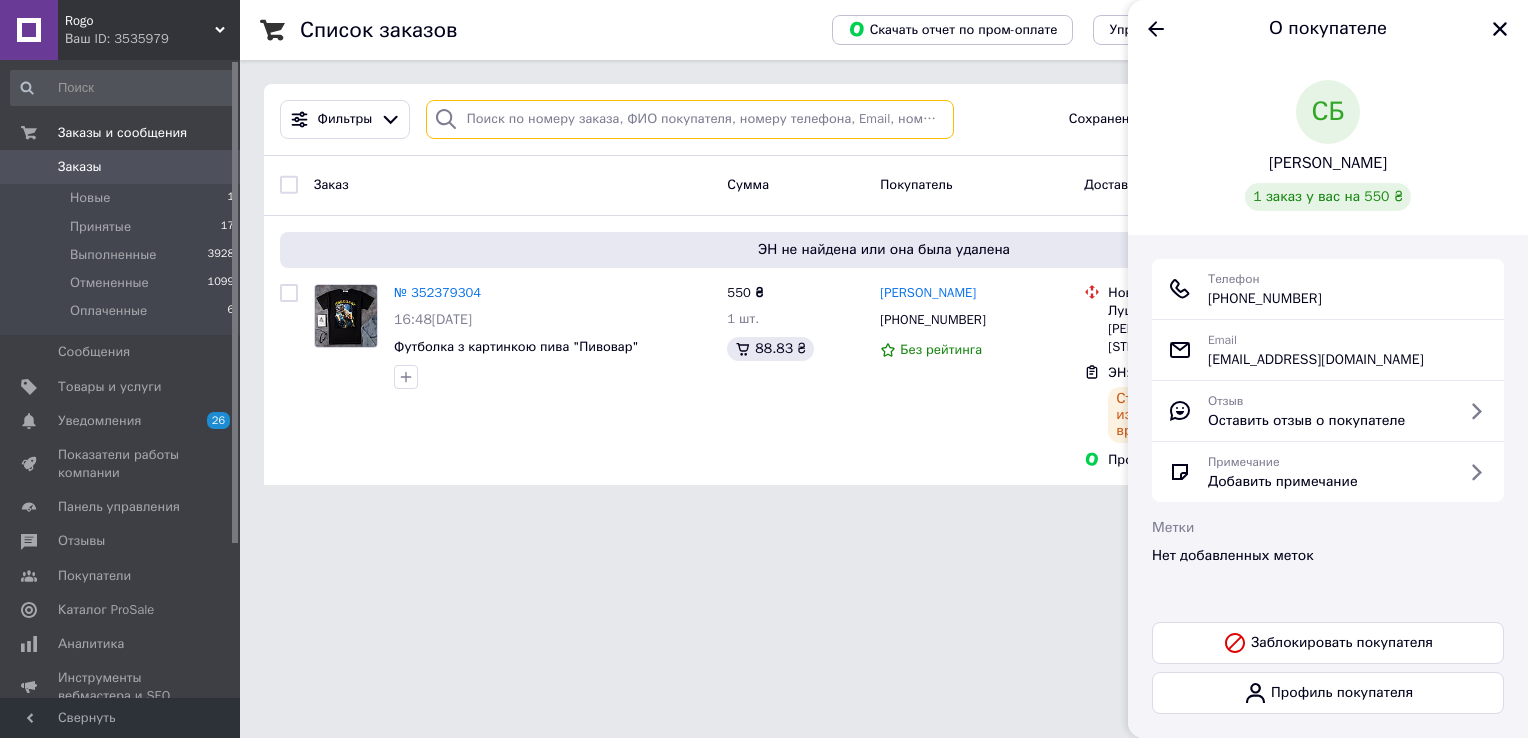 paste on "[PHONE_NUMBER]" 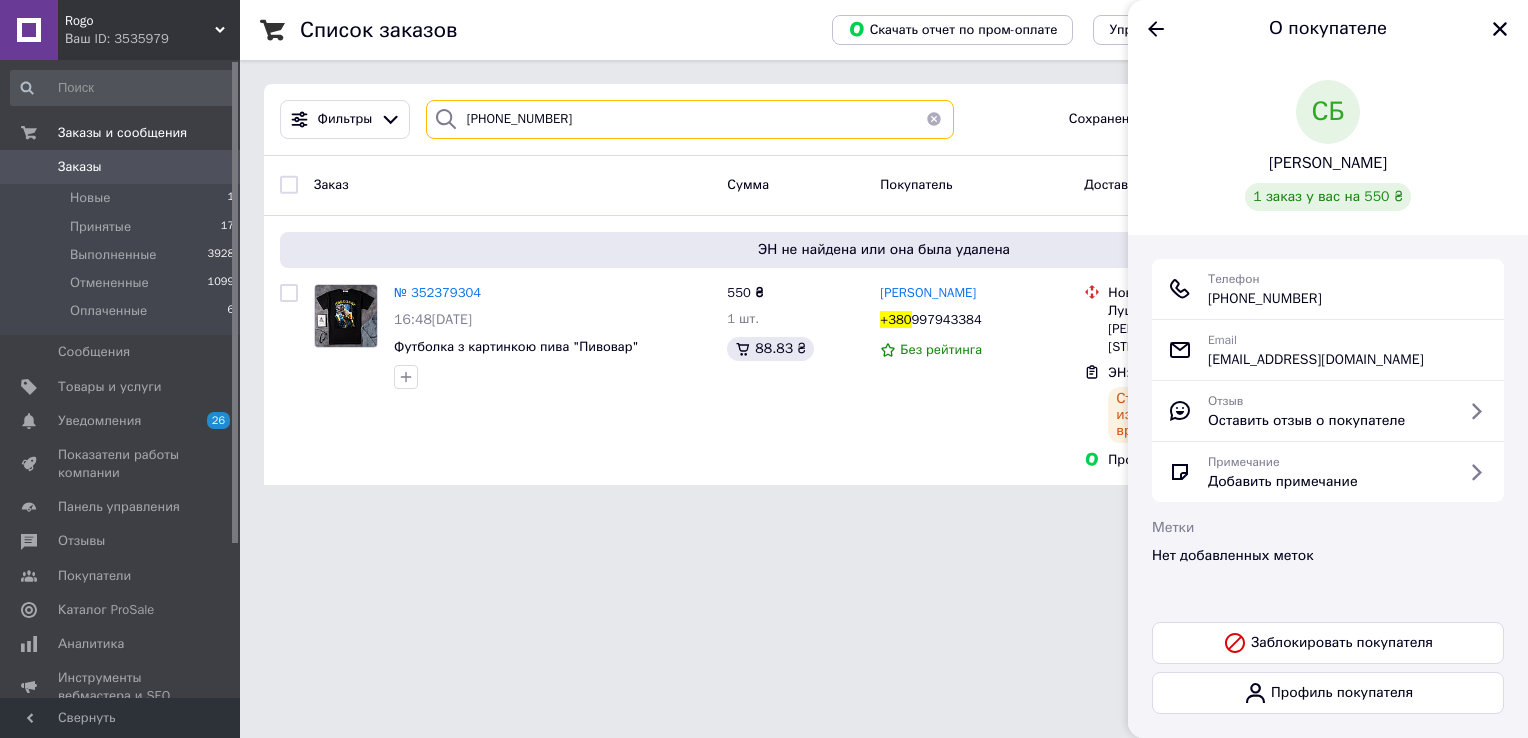 type on "[PHONE_NUMBER]" 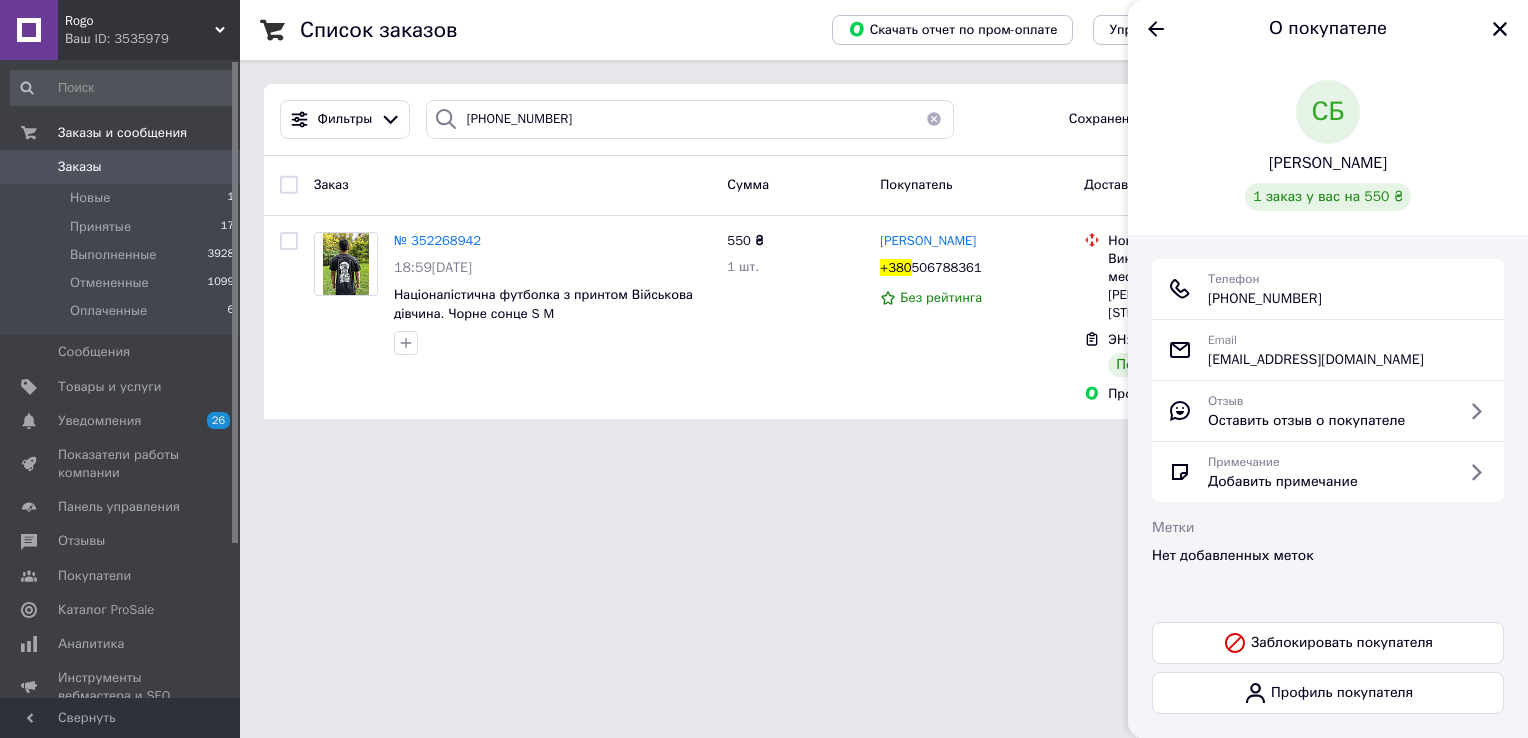 click on "Rogo Ваш ID: 3535979 Сайт Rogo Кабинет покупателя Проверить состояние системы Страница на портале Справка Выйти Заказы и сообщения Заказы 0 Новые 1 Принятые 17 Выполненные 3928 Отмененные 1099 Оплаченные 6 Сообщения 0 Товары и услуги Уведомления 26 0 Показатели работы компании Панель управления Отзывы Покупатели Каталог ProSale Аналитика Инструменты вебмастера и SEO Управление сайтом Кошелек компании Маркет Настройки Тарифы и счета Prom топ Свернуть
Список заказов   Скачать отчет по пром-оплате Экспорт Фильтры" at bounding box center [764, 221] 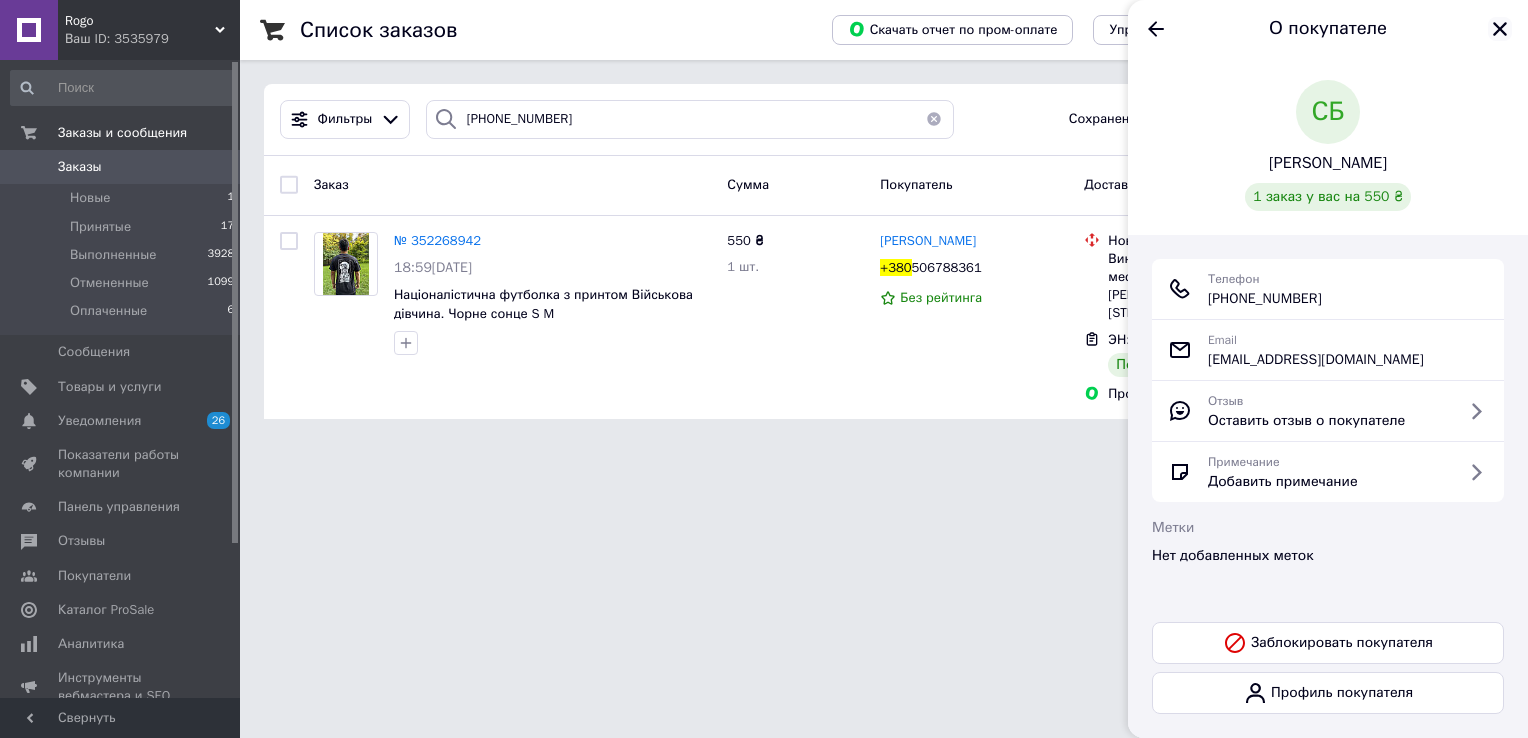 click 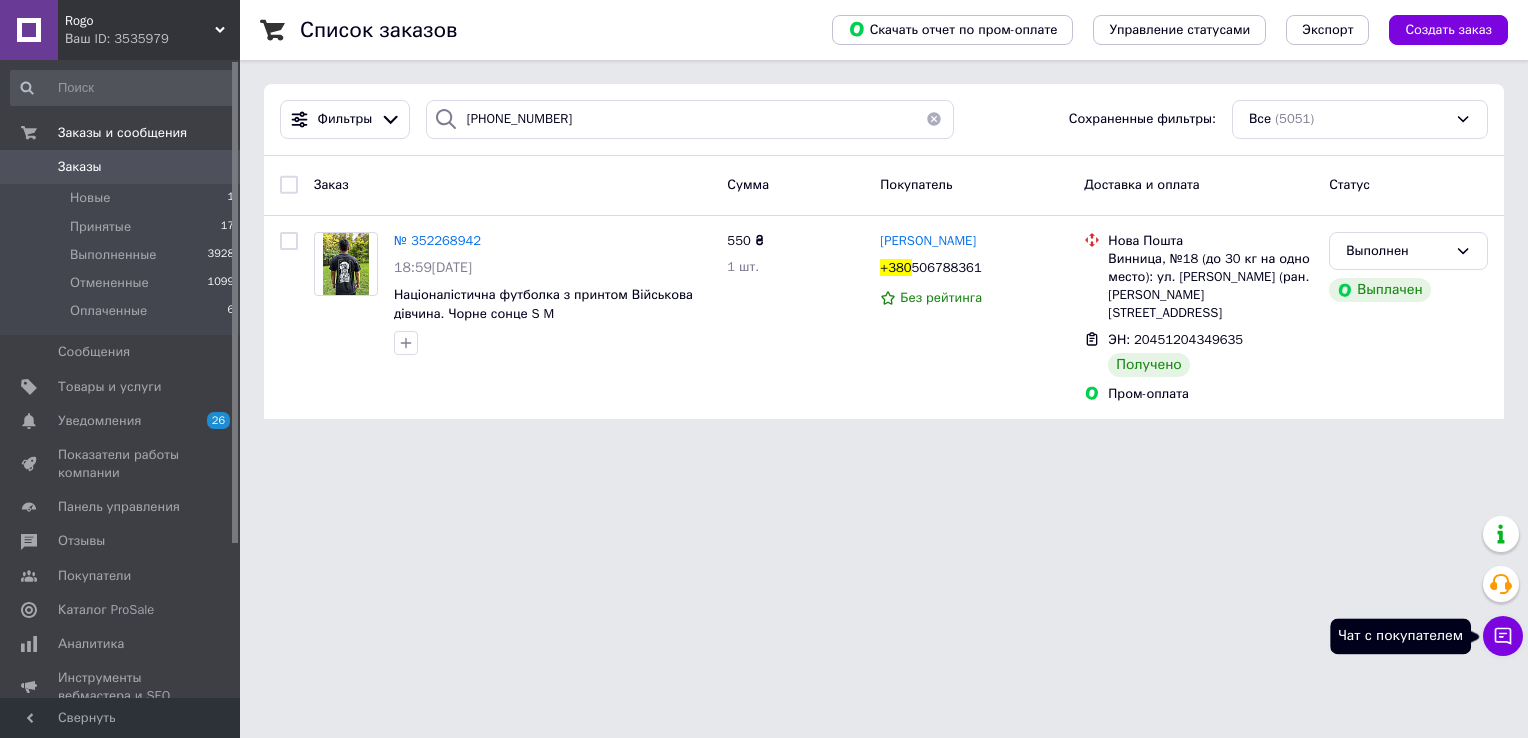 click 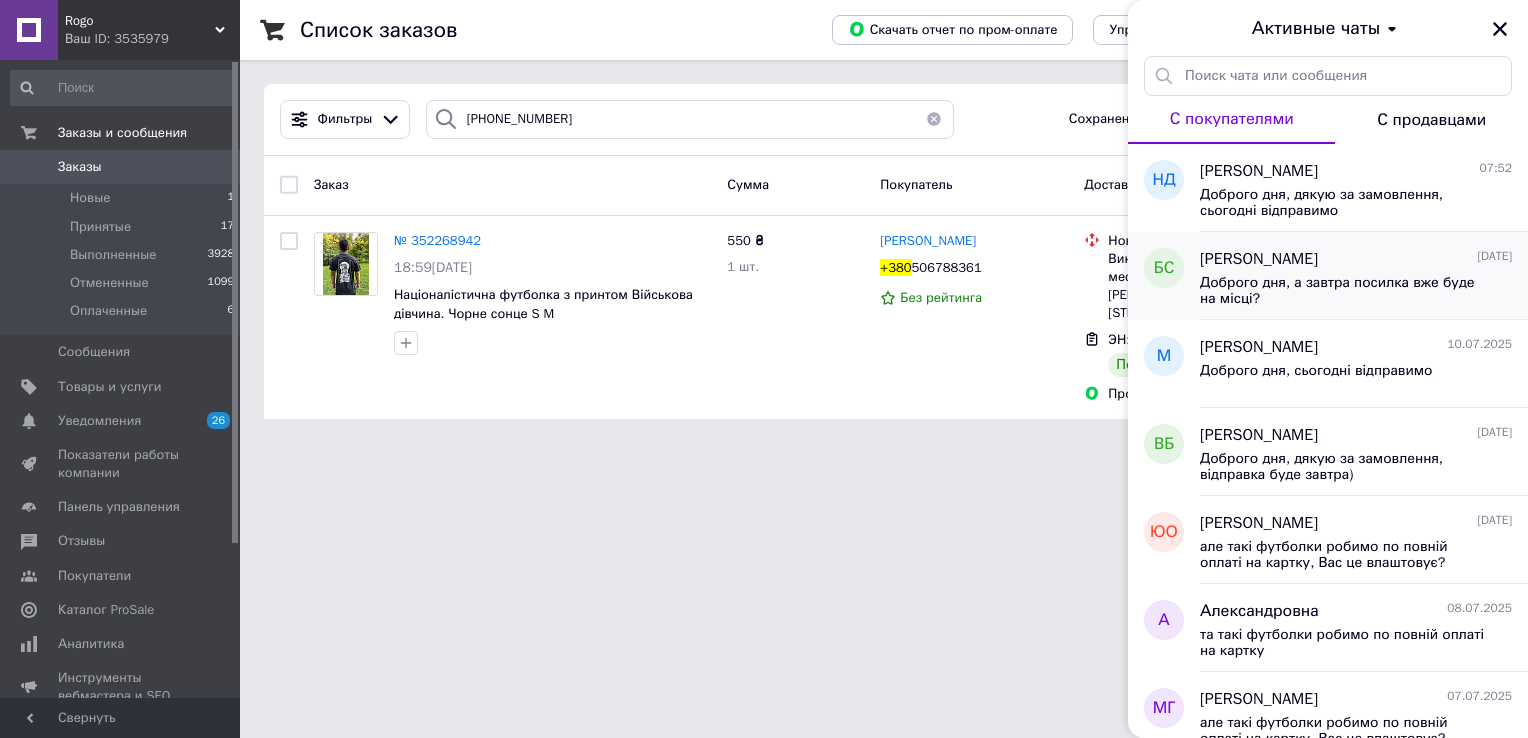 click on "Доброго дня, а завтра посилка вже буде на місці?" at bounding box center (1342, 291) 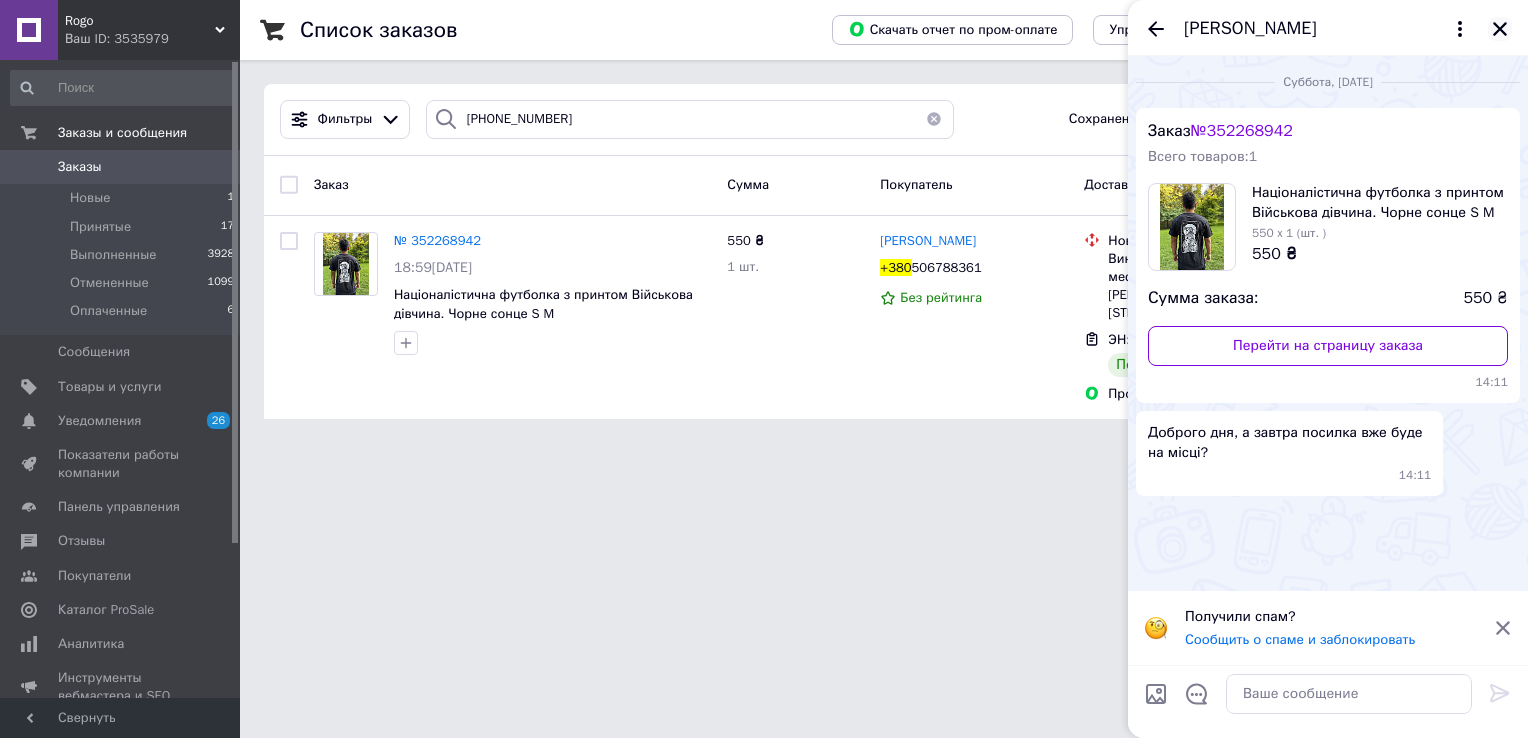 click 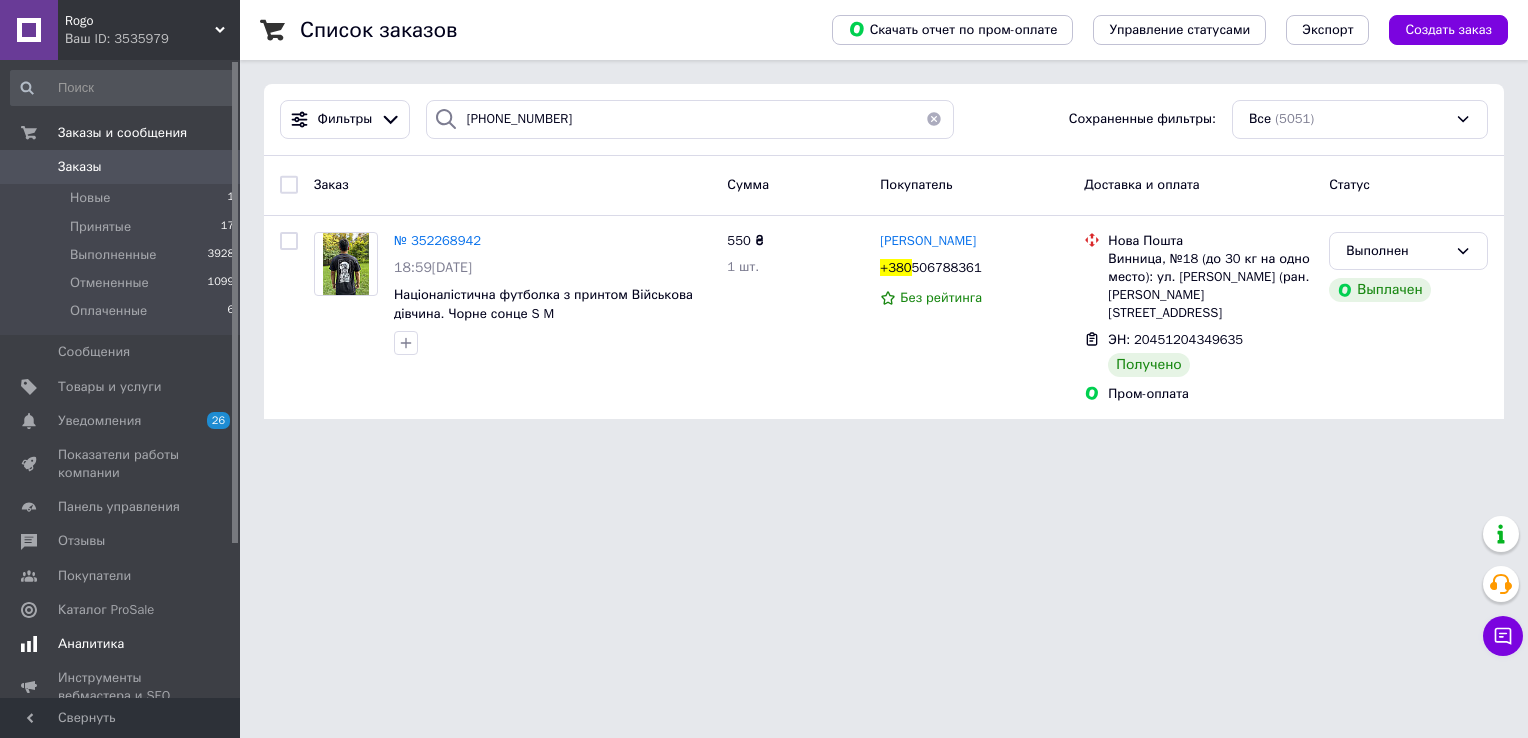 click on "Показатели работы компании" at bounding box center [123, 464] 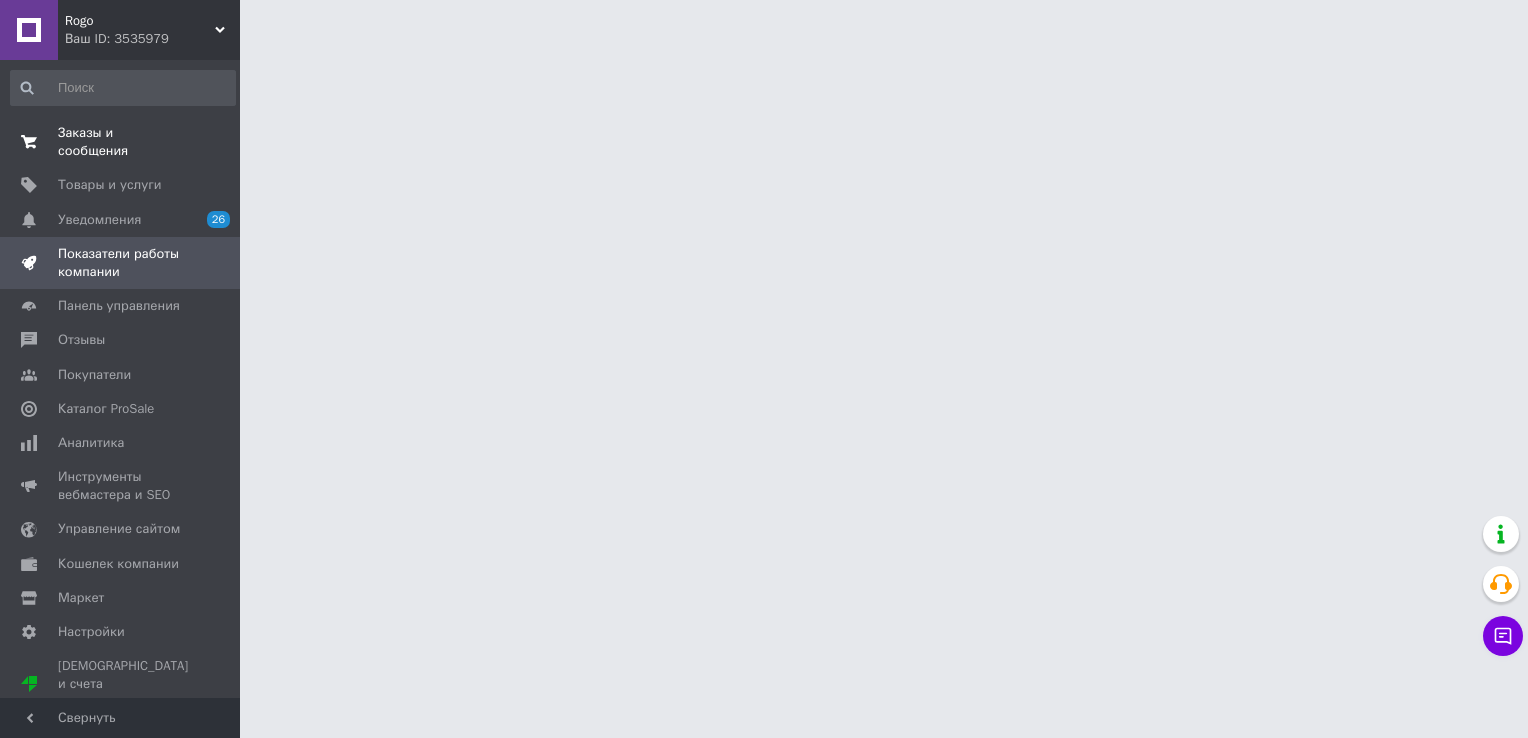 click on "Заказы и сообщения" at bounding box center (121, 142) 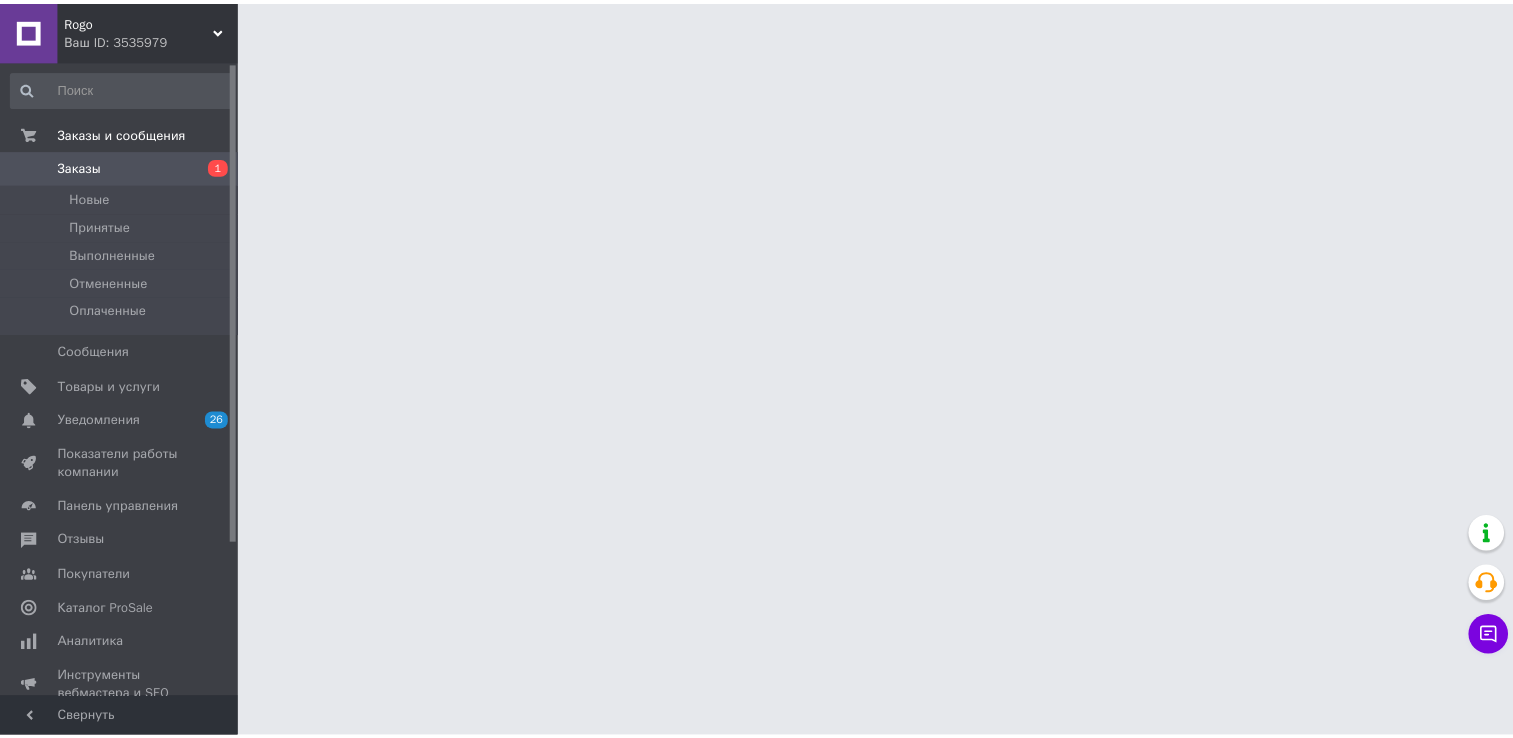 scroll, scrollTop: 0, scrollLeft: 0, axis: both 